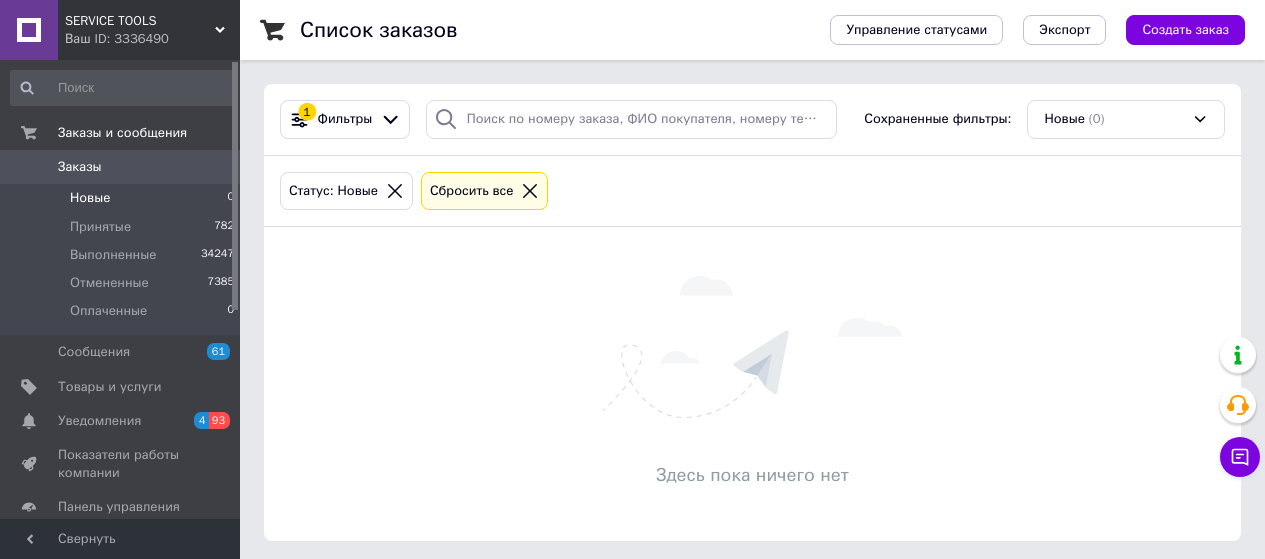 scroll, scrollTop: 0, scrollLeft: 0, axis: both 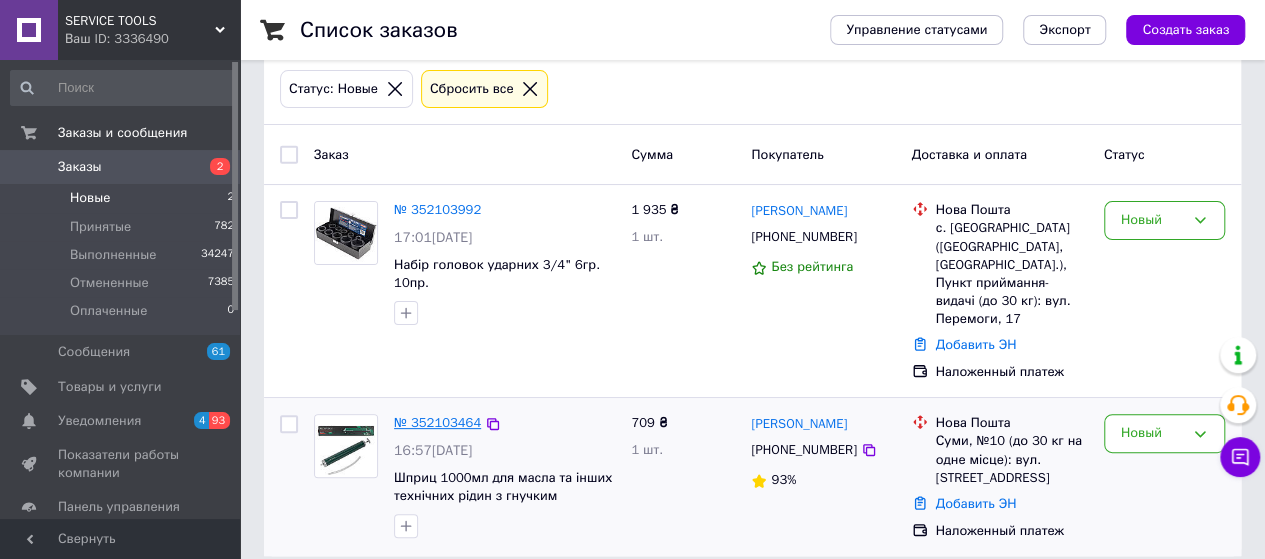 click on "№ 352103464" at bounding box center (437, 422) 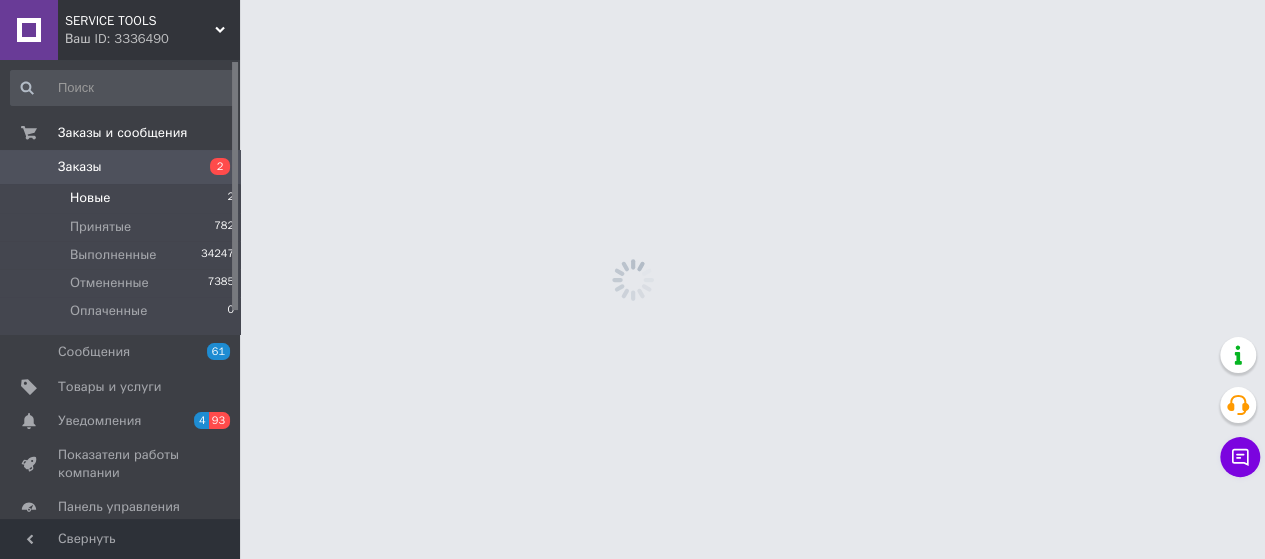 scroll, scrollTop: 0, scrollLeft: 0, axis: both 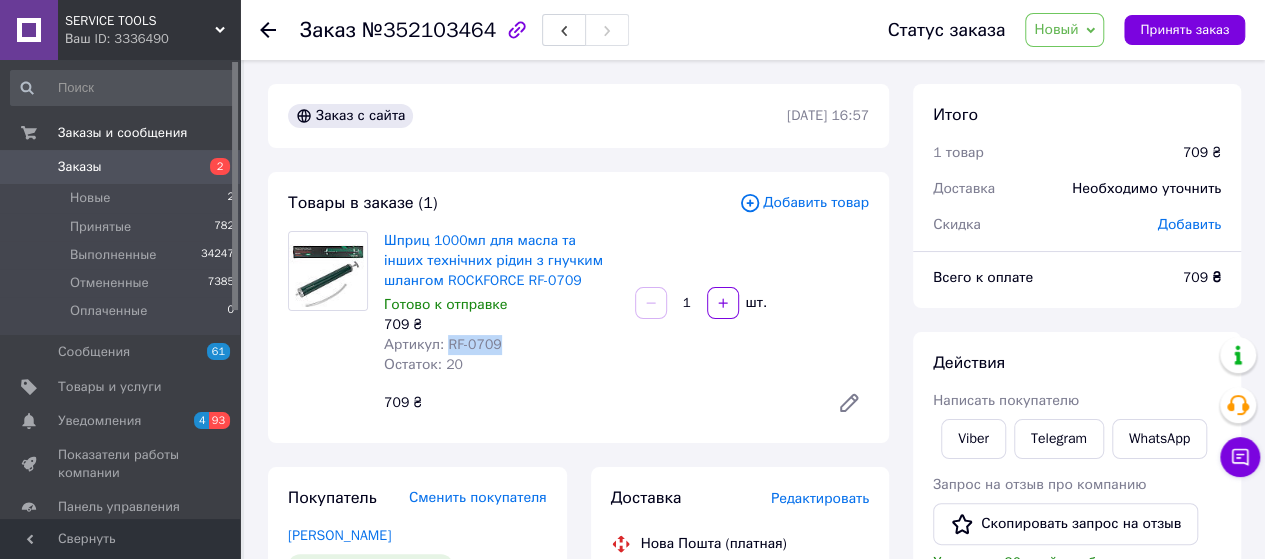 drag, startPoint x: 500, startPoint y: 349, endPoint x: 445, endPoint y: 347, distance: 55.03635 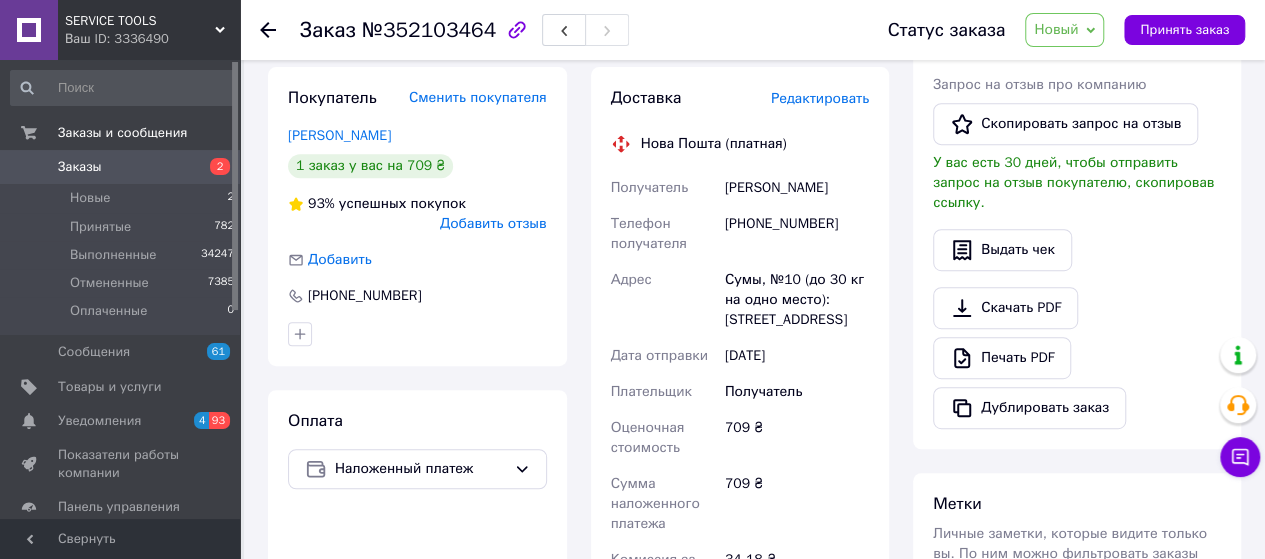 scroll, scrollTop: 666, scrollLeft: 0, axis: vertical 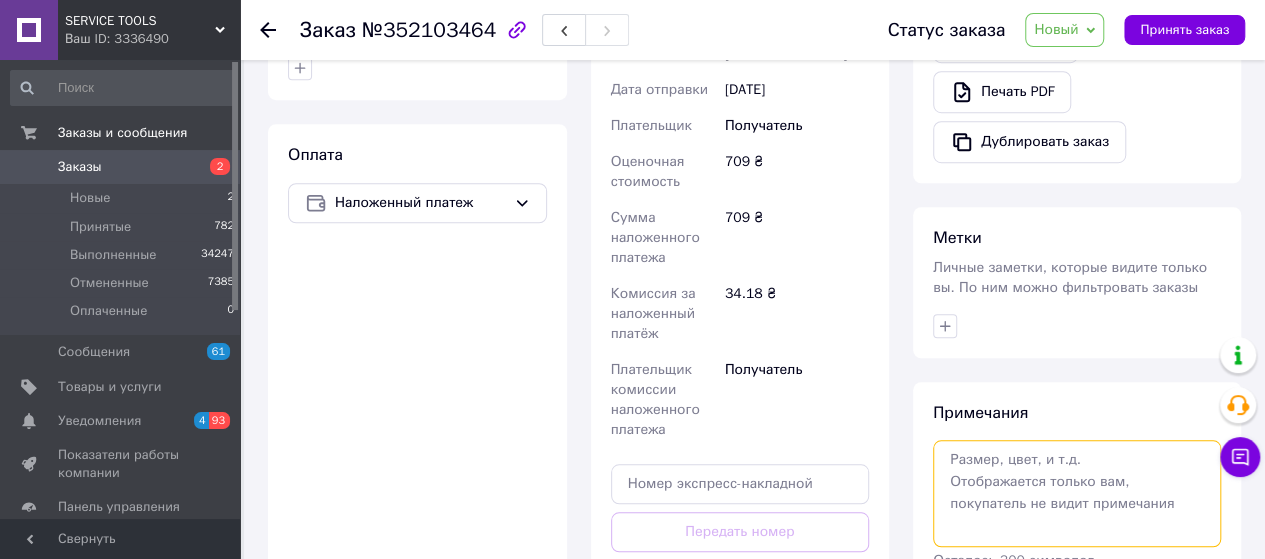 click at bounding box center [1077, 493] 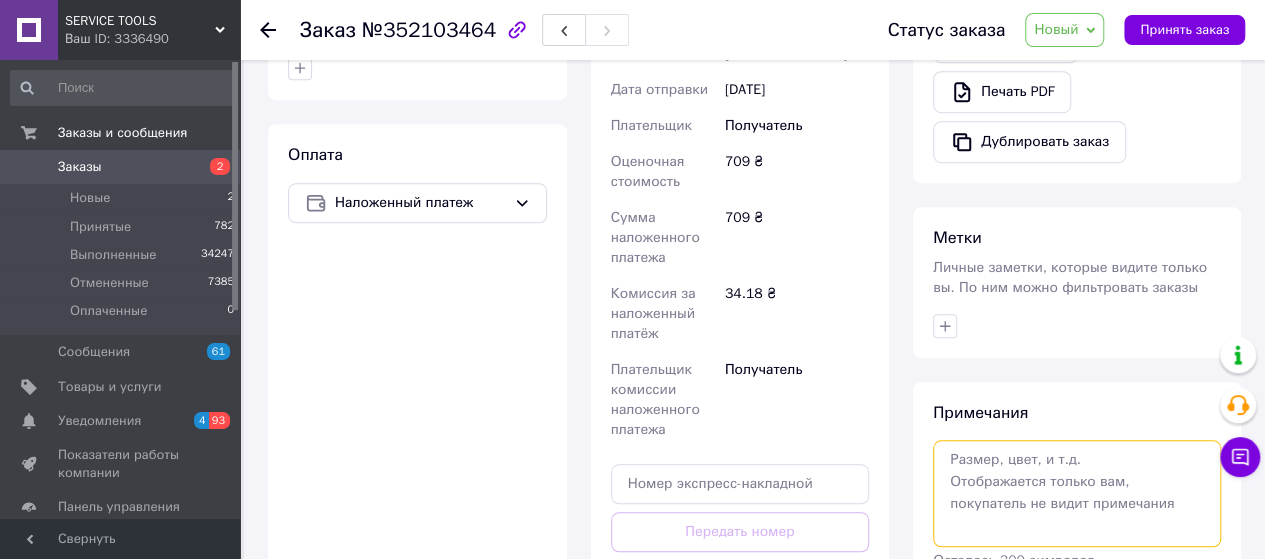 click at bounding box center (1077, 493) 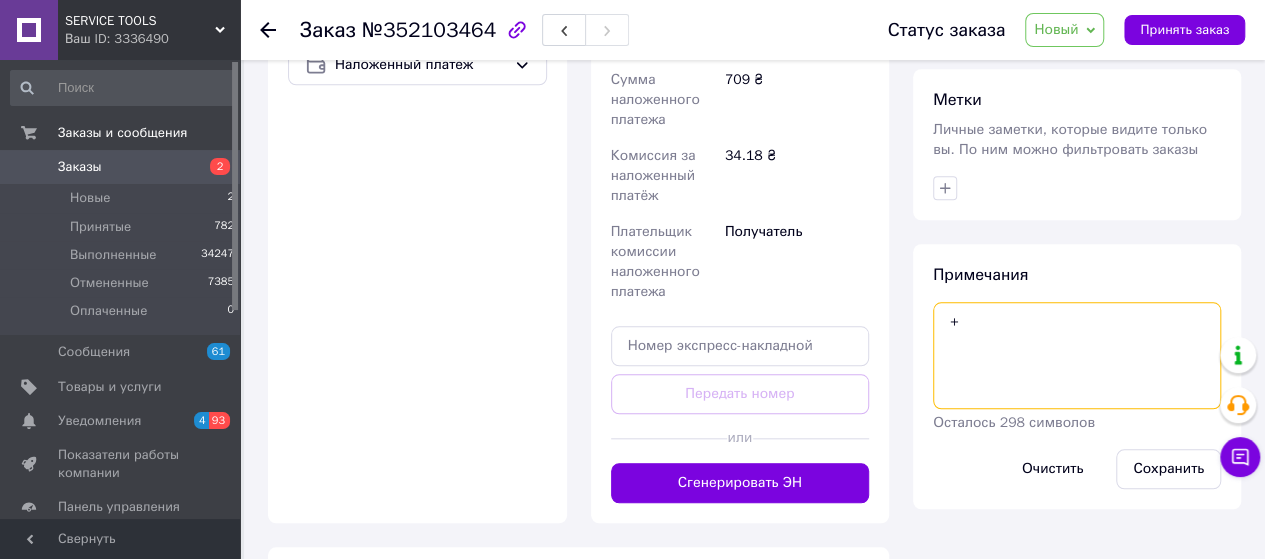 scroll, scrollTop: 933, scrollLeft: 0, axis: vertical 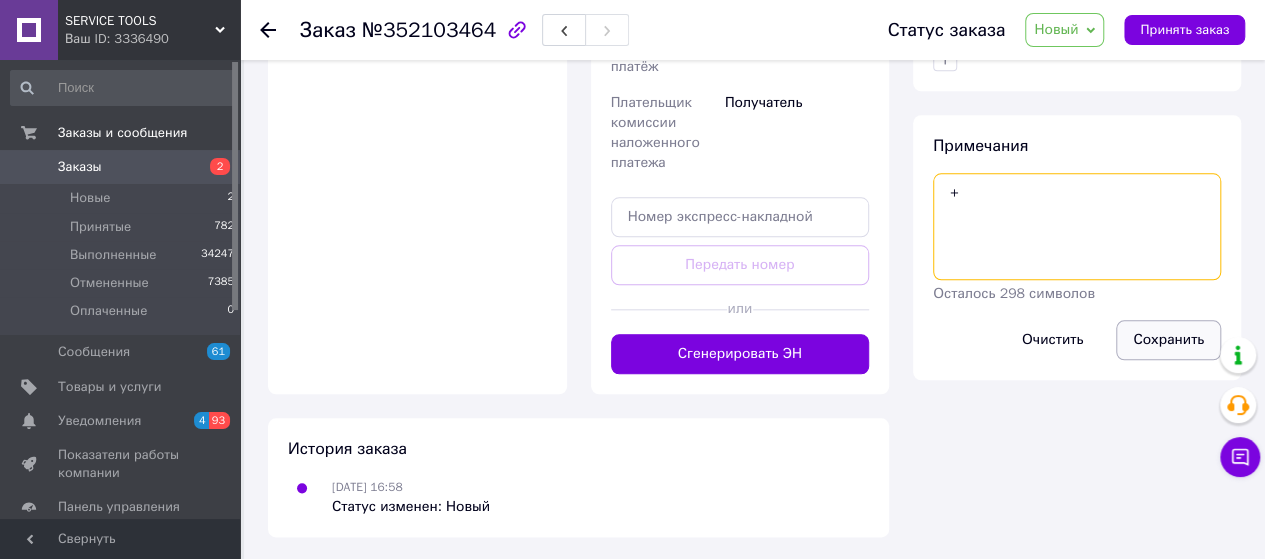 type on "+" 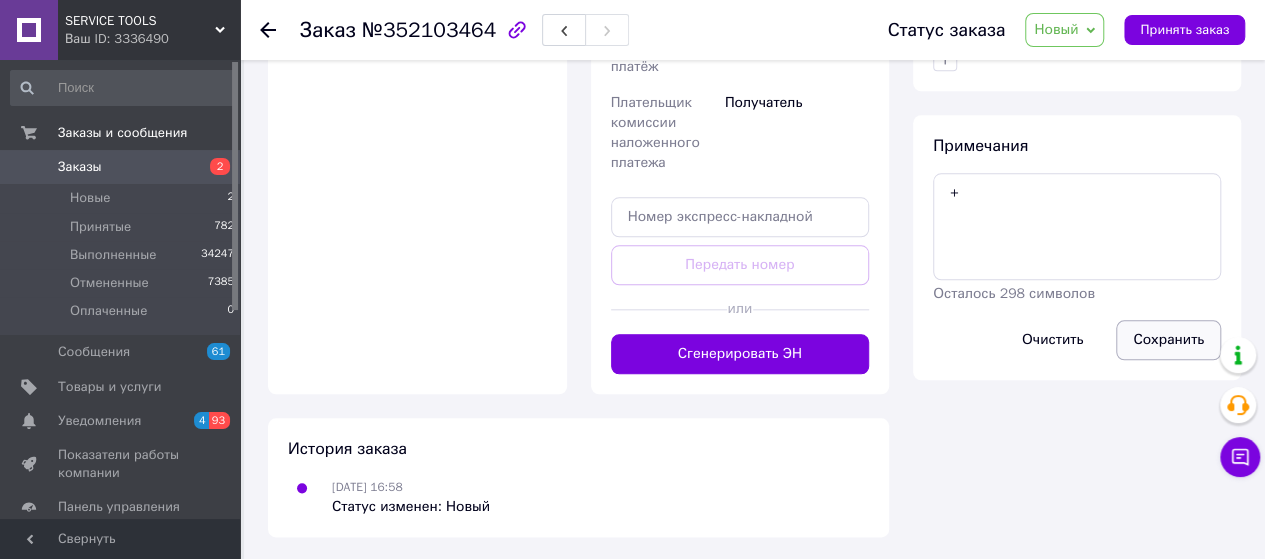 click on "Сохранить" at bounding box center [1168, 340] 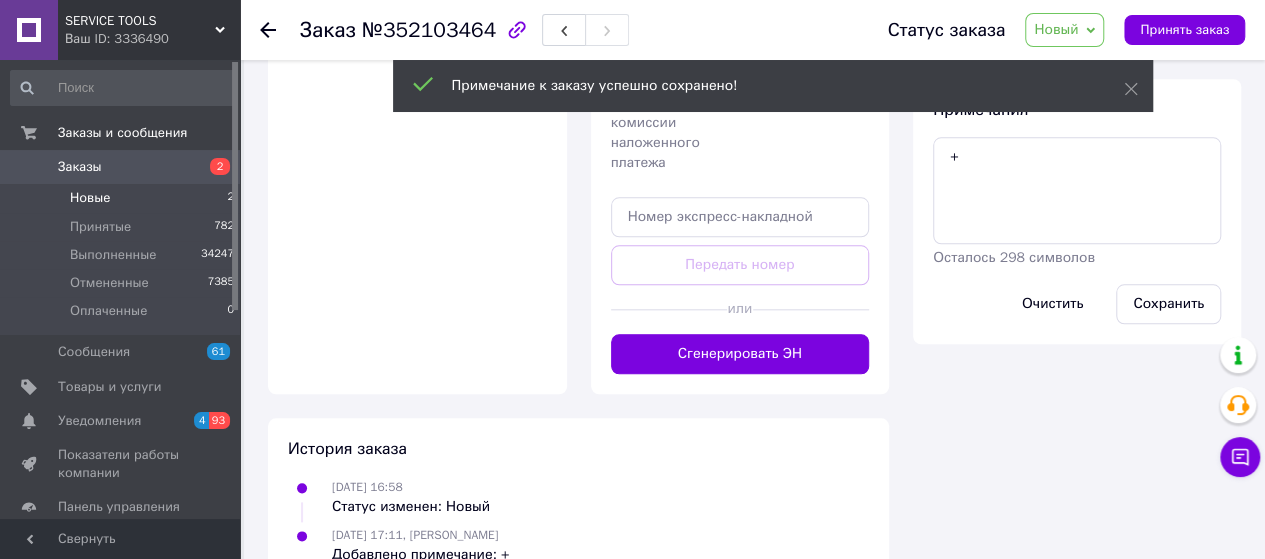 click on "Новые" at bounding box center (90, 198) 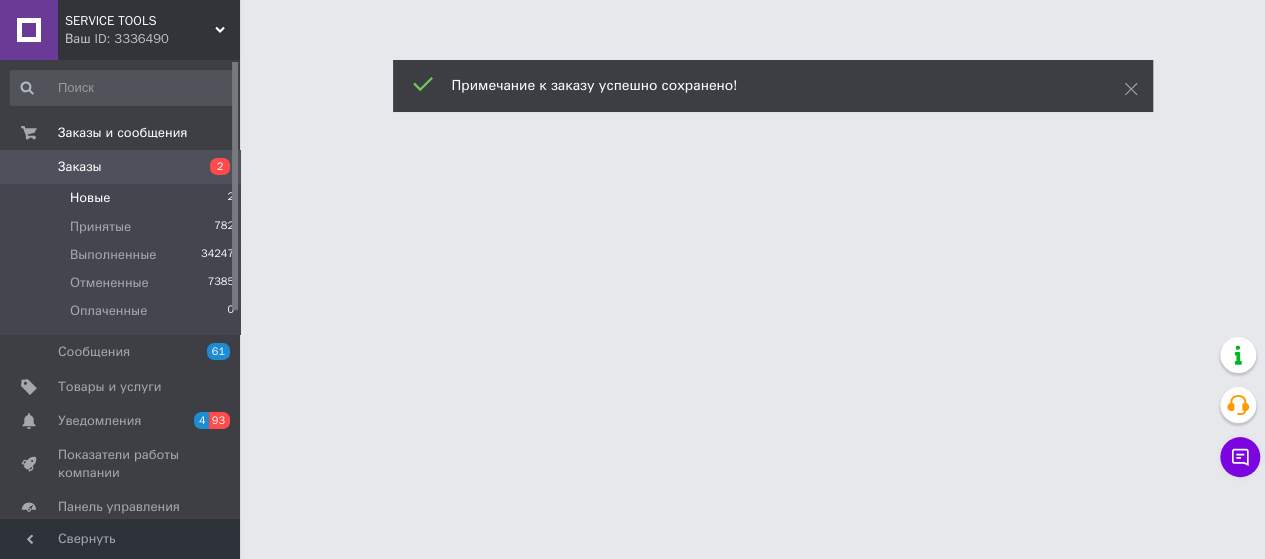 scroll, scrollTop: 0, scrollLeft: 0, axis: both 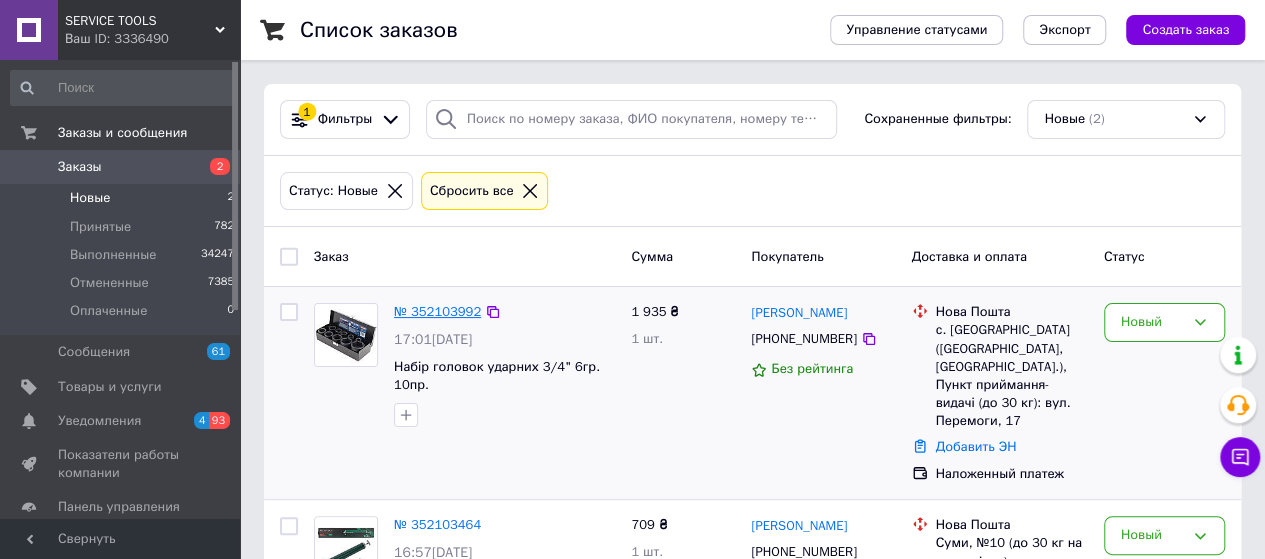 click on "№ 352103992" at bounding box center (437, 311) 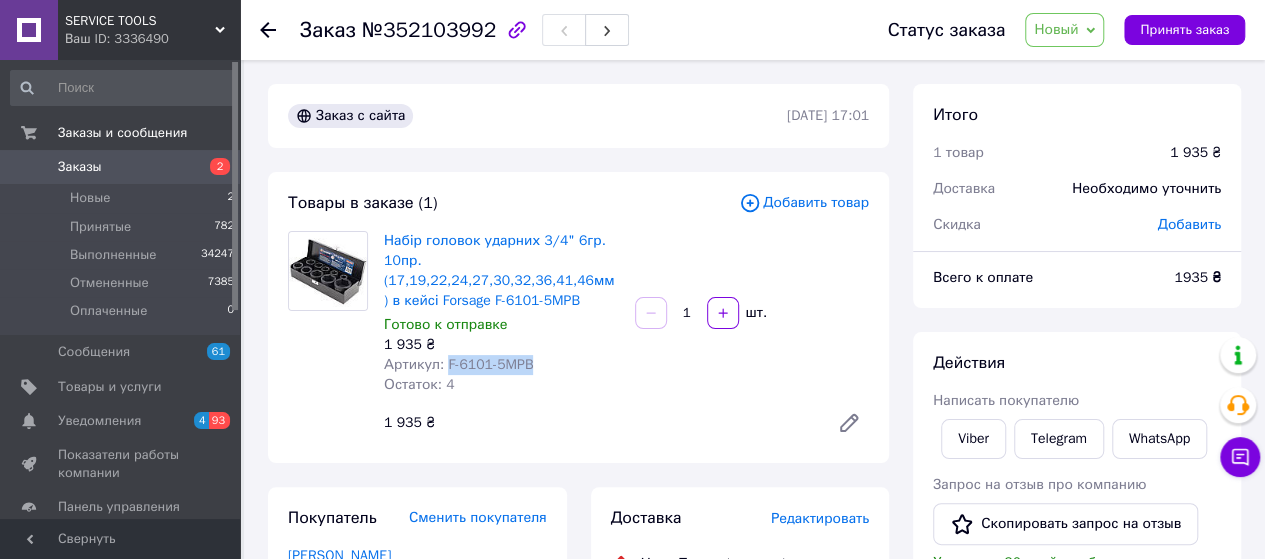 drag, startPoint x: 530, startPoint y: 365, endPoint x: 441, endPoint y: 364, distance: 89.005615 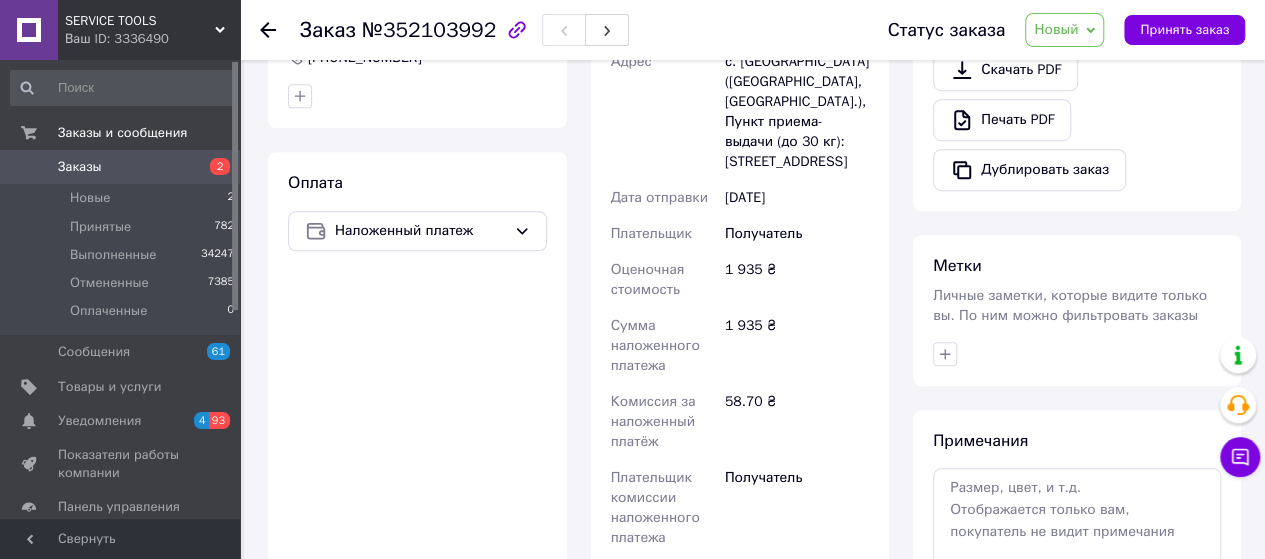 scroll, scrollTop: 733, scrollLeft: 0, axis: vertical 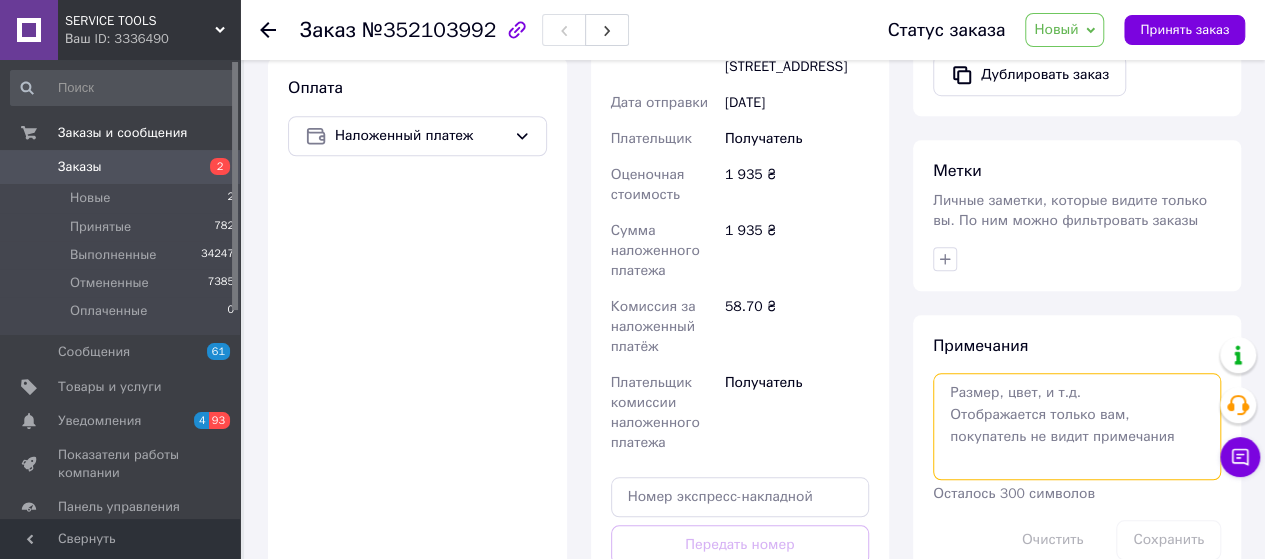 click at bounding box center (1077, 426) 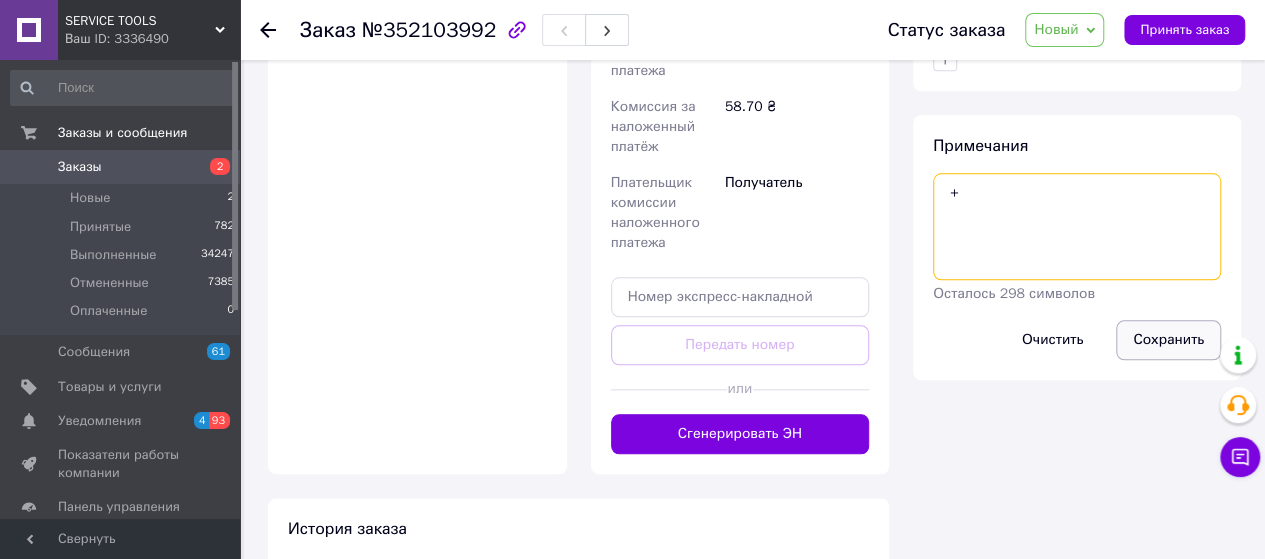 type on "+" 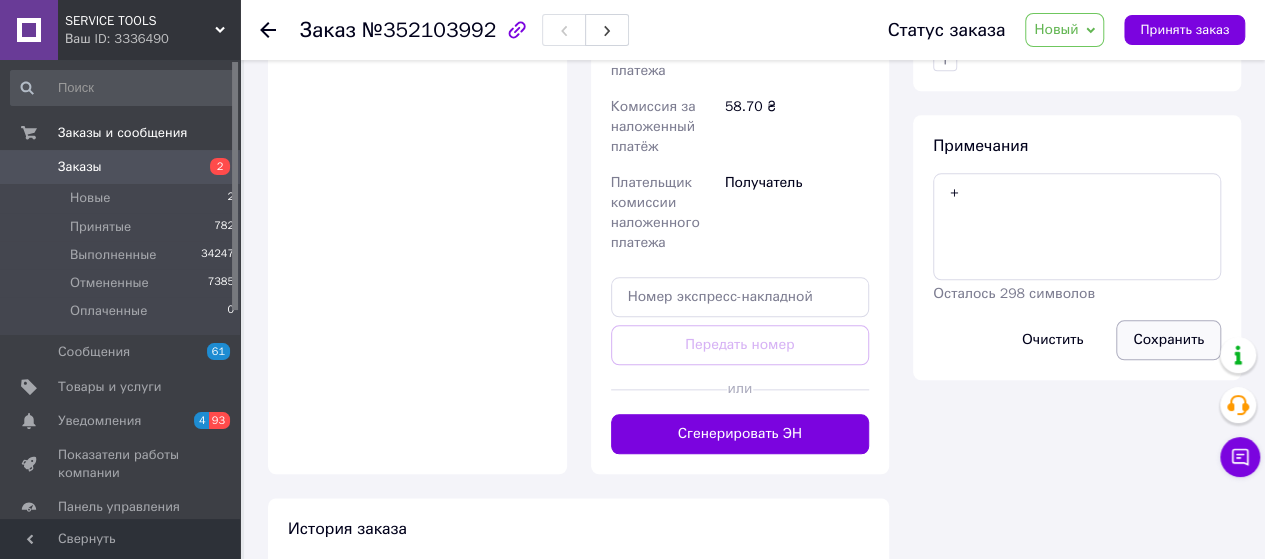 click on "Сохранить" at bounding box center (1168, 340) 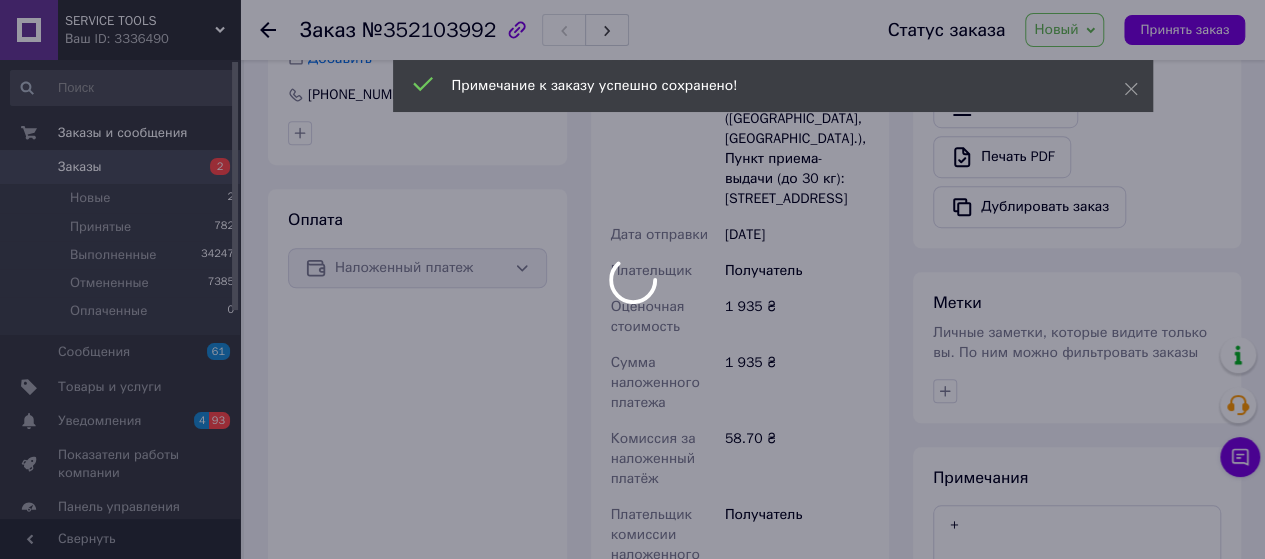 scroll, scrollTop: 600, scrollLeft: 0, axis: vertical 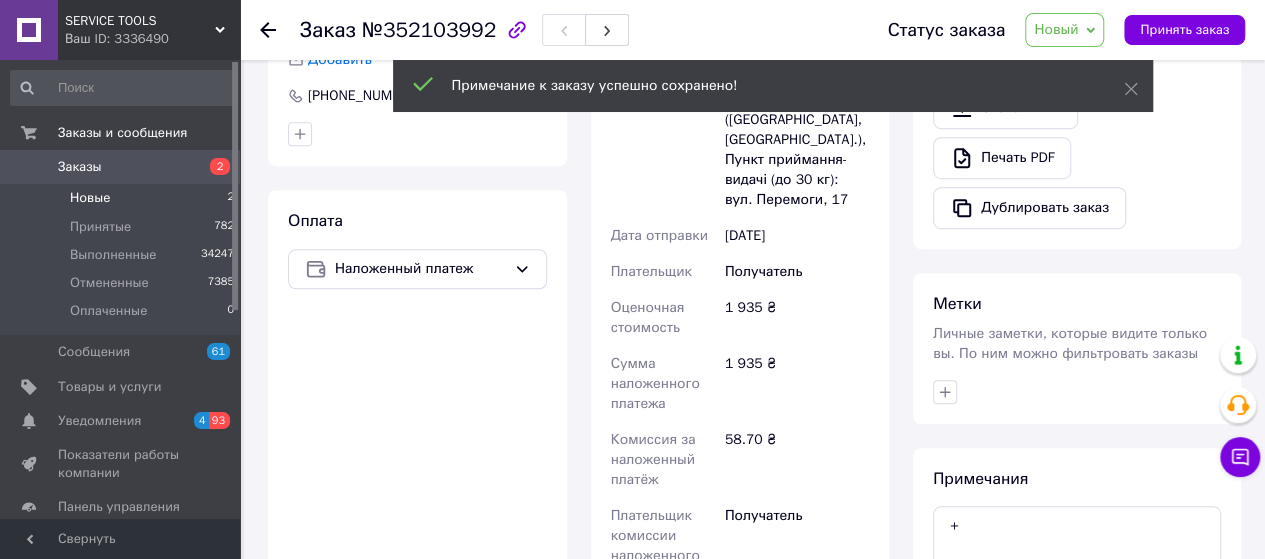 click on "Новые" at bounding box center [90, 198] 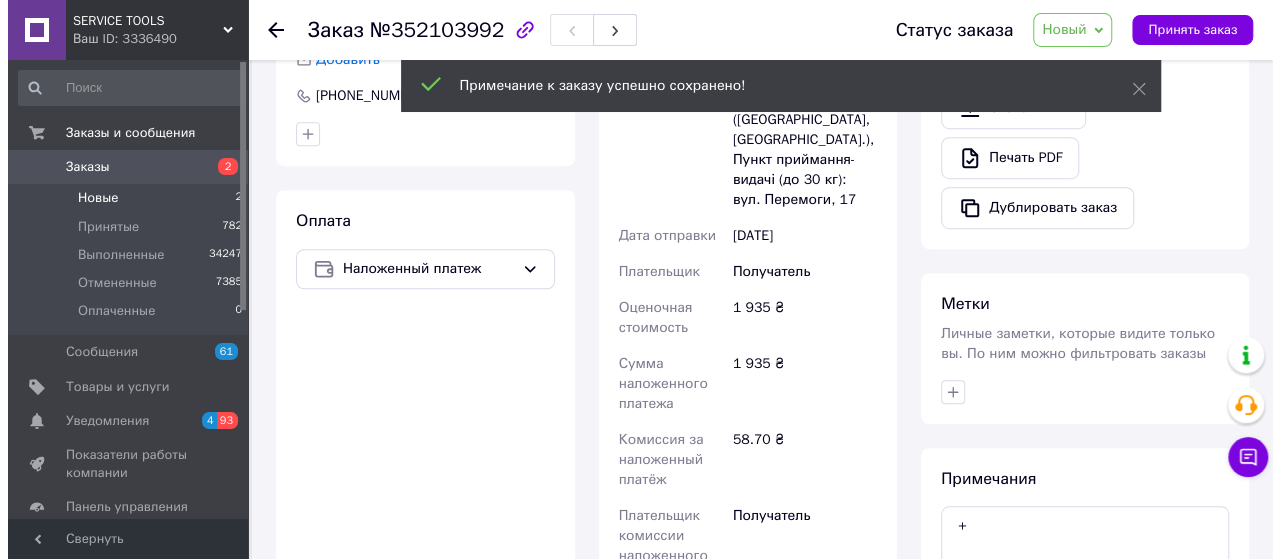 scroll, scrollTop: 0, scrollLeft: 0, axis: both 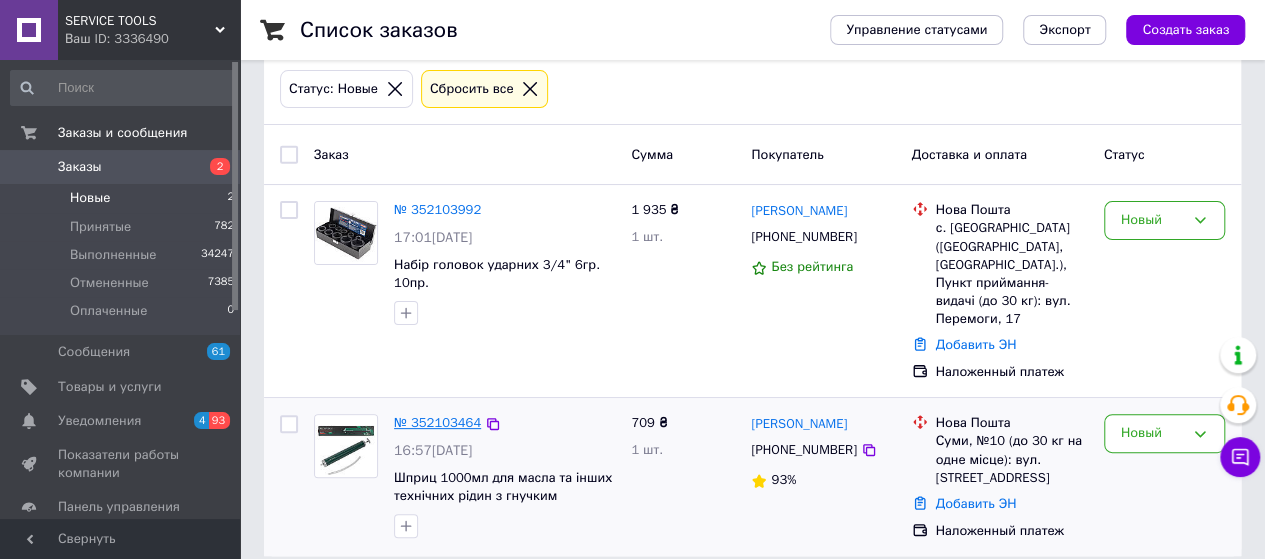 click on "№ 352103464" at bounding box center [437, 422] 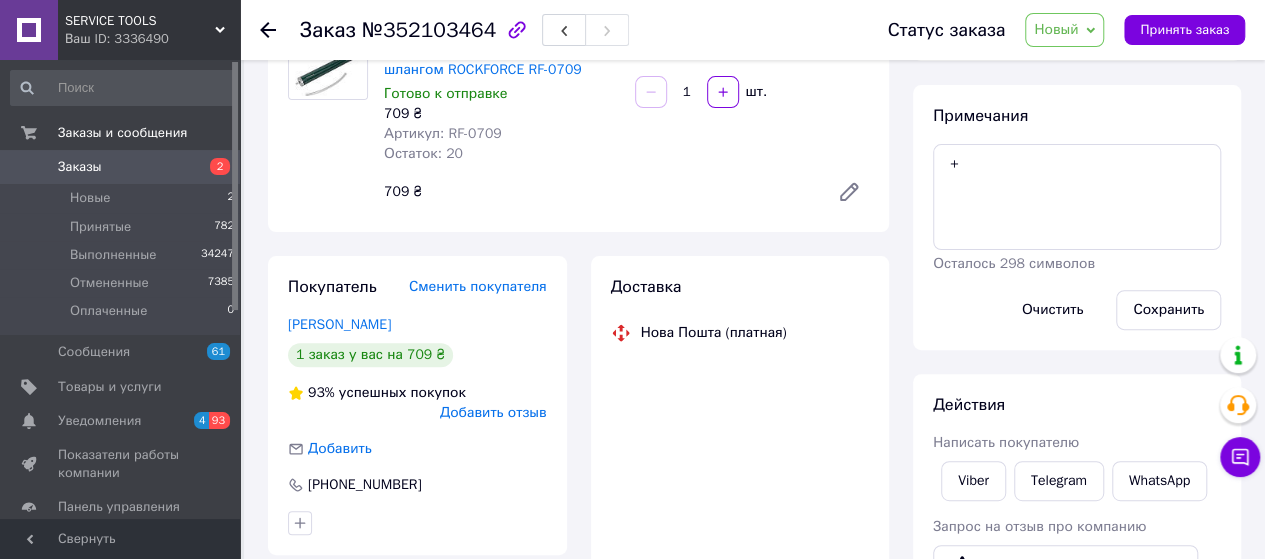 scroll, scrollTop: 382, scrollLeft: 0, axis: vertical 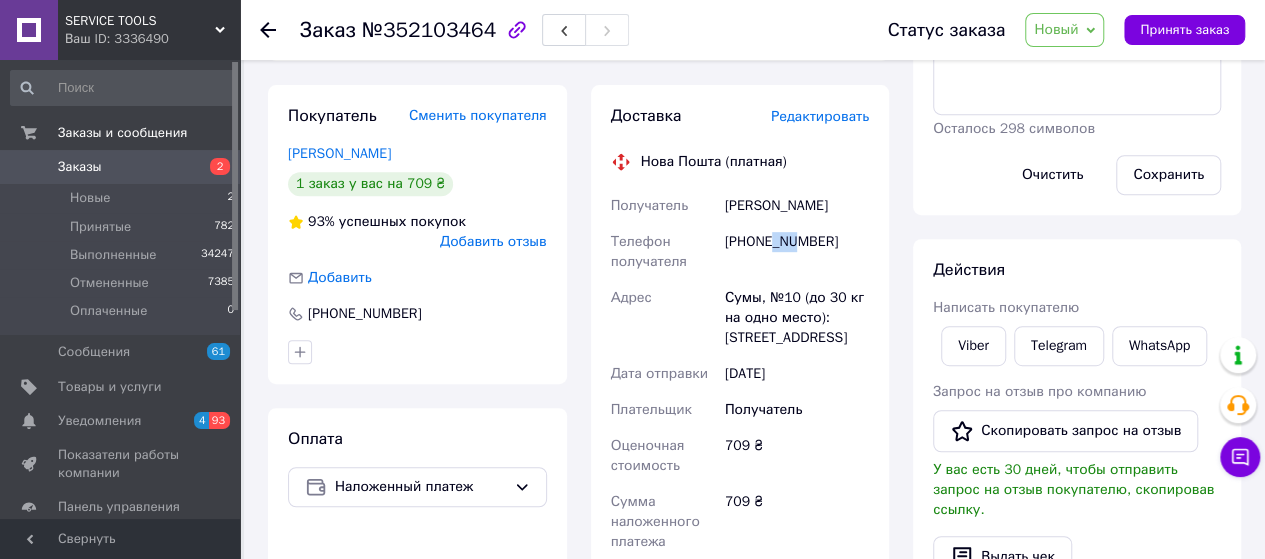drag, startPoint x: 771, startPoint y: 240, endPoint x: 792, endPoint y: 243, distance: 21.213203 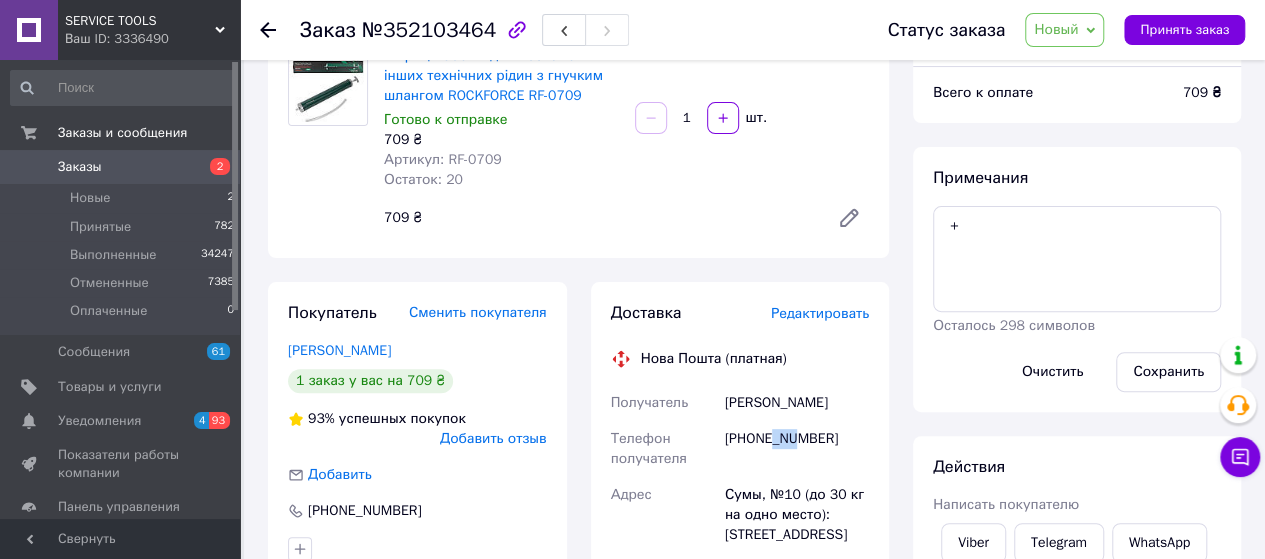scroll, scrollTop: 0, scrollLeft: 0, axis: both 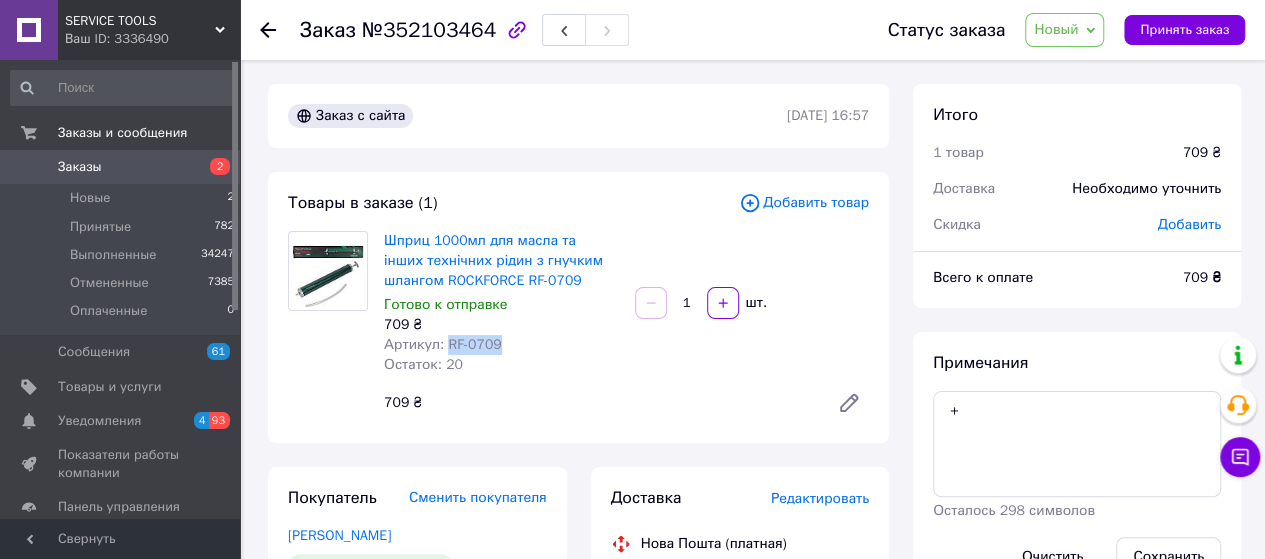 drag, startPoint x: 506, startPoint y: 348, endPoint x: 444, endPoint y: 346, distance: 62.03225 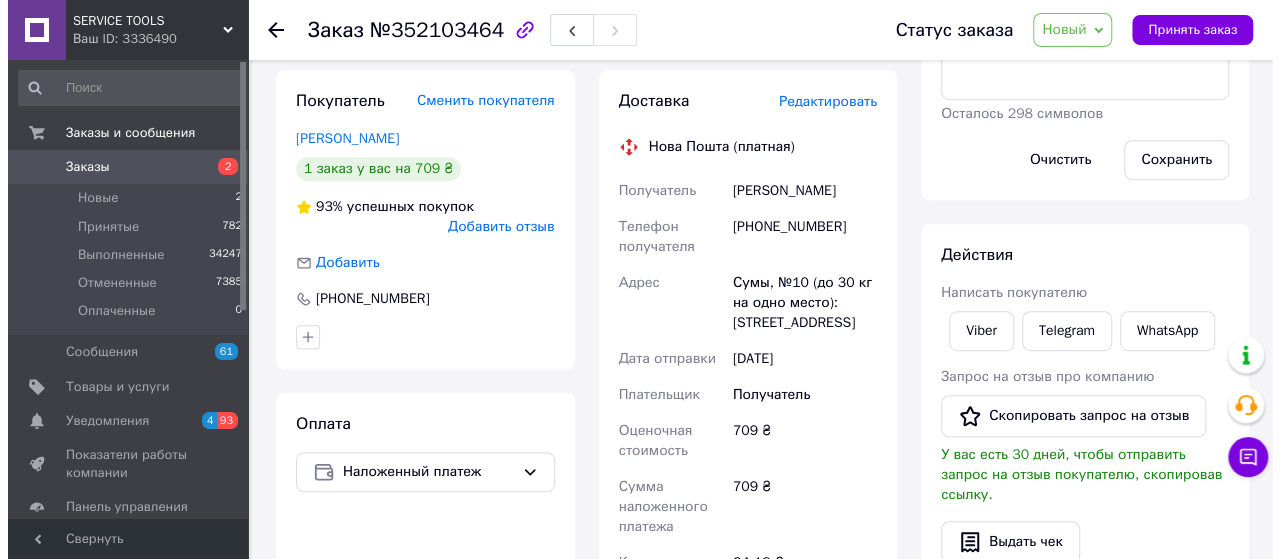 scroll, scrollTop: 400, scrollLeft: 0, axis: vertical 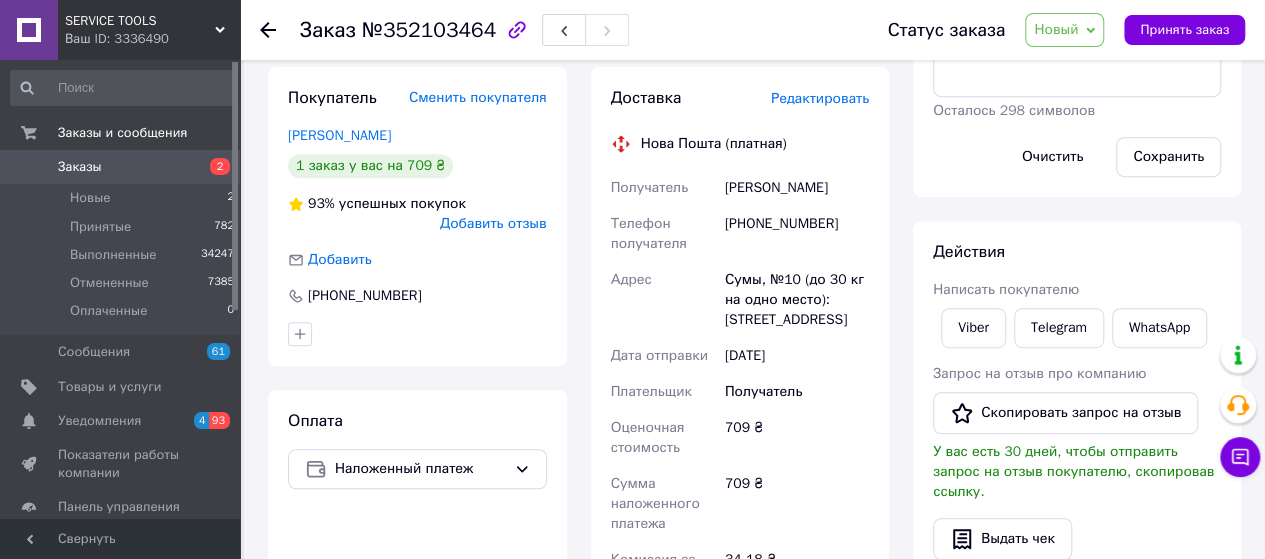 drag, startPoint x: 717, startPoint y: 187, endPoint x: 678, endPoint y: 231, distance: 58.796257 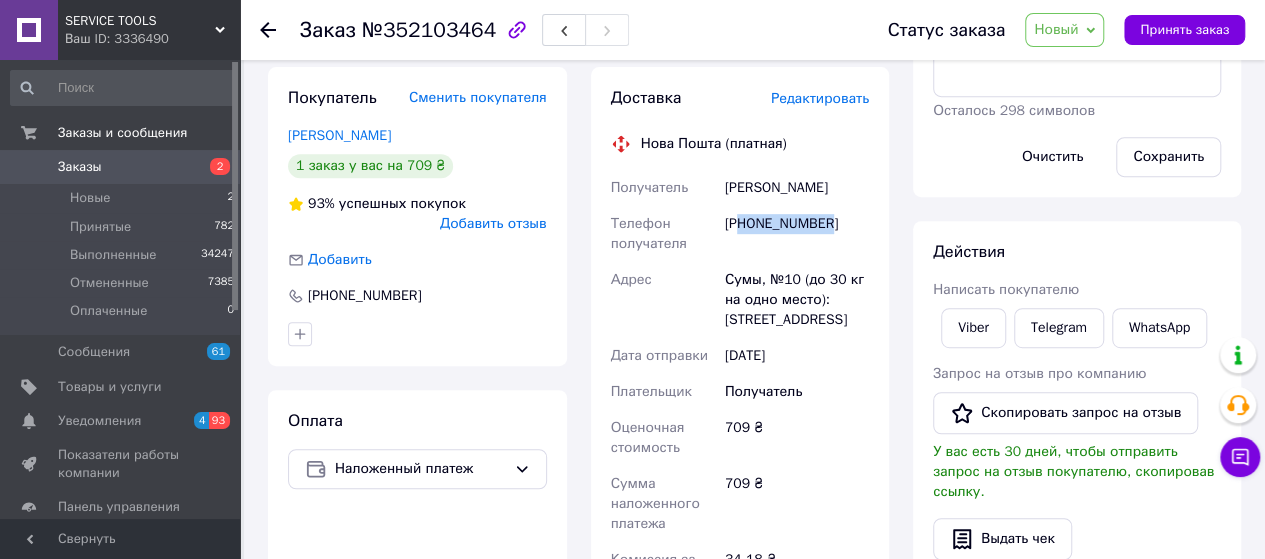 drag, startPoint x: 746, startPoint y: 217, endPoint x: 836, endPoint y: 233, distance: 91.411156 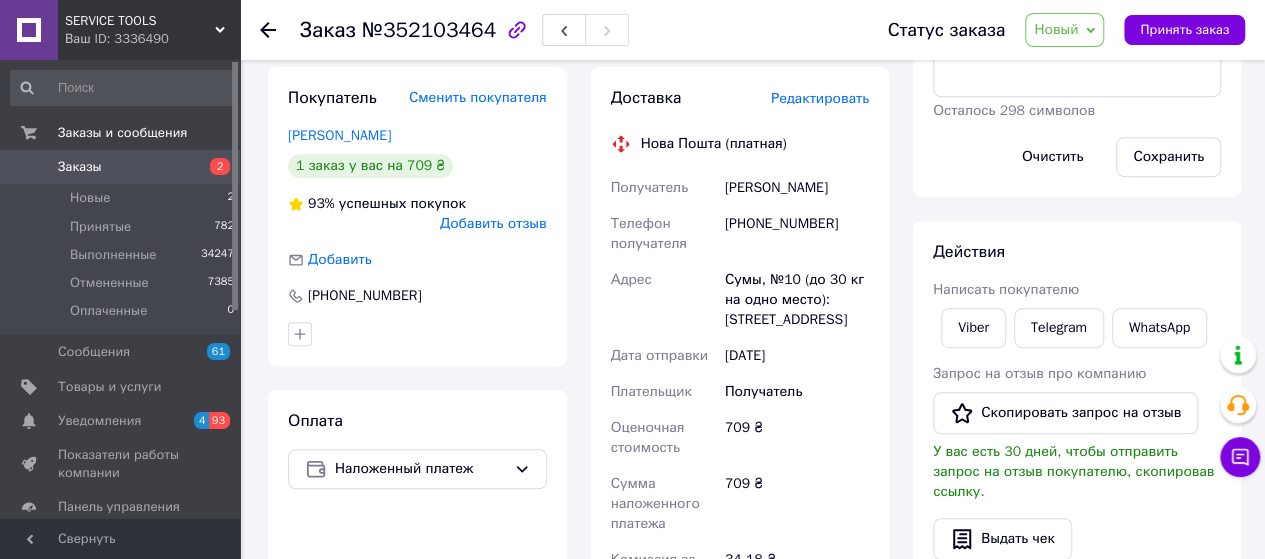 click on "Редактировать" at bounding box center [820, 98] 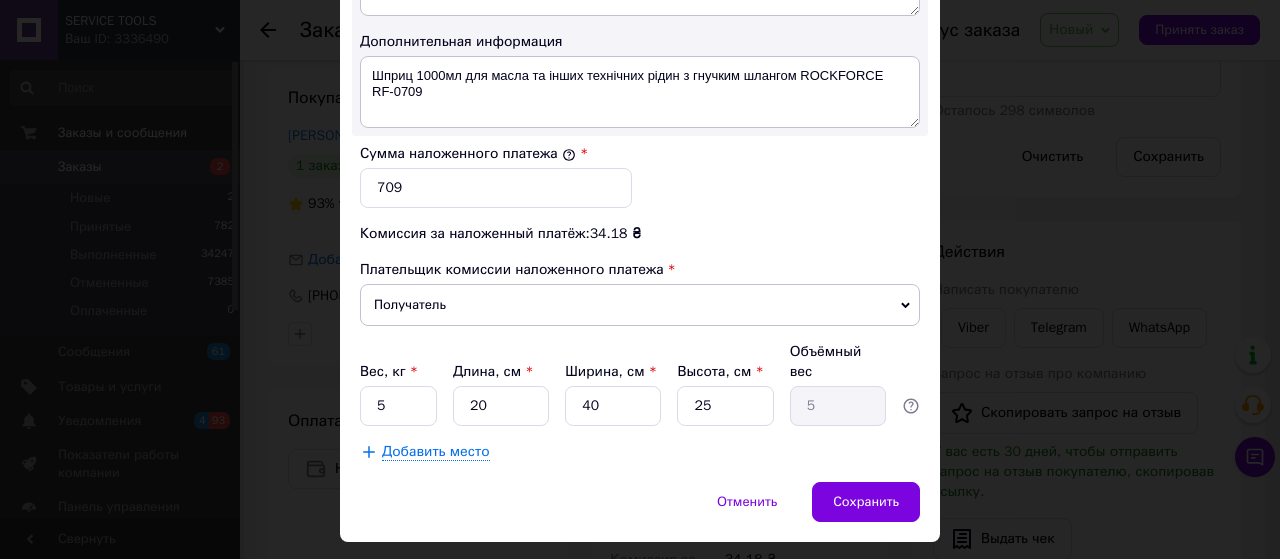 scroll, scrollTop: 1179, scrollLeft: 0, axis: vertical 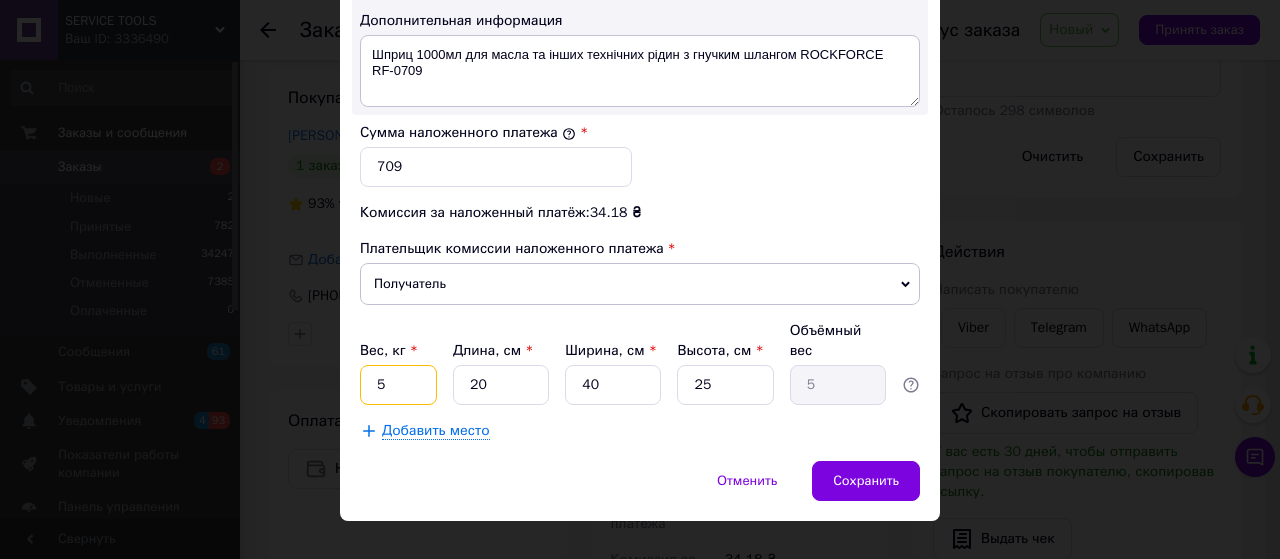drag, startPoint x: 368, startPoint y: 355, endPoint x: 391, endPoint y: 357, distance: 23.086792 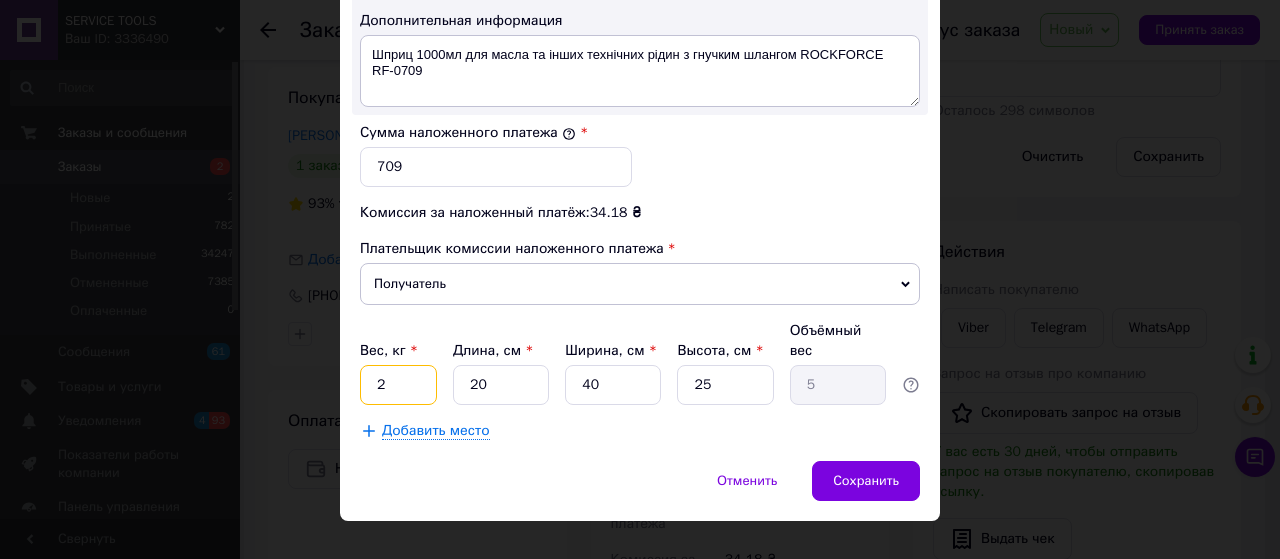 type on "2" 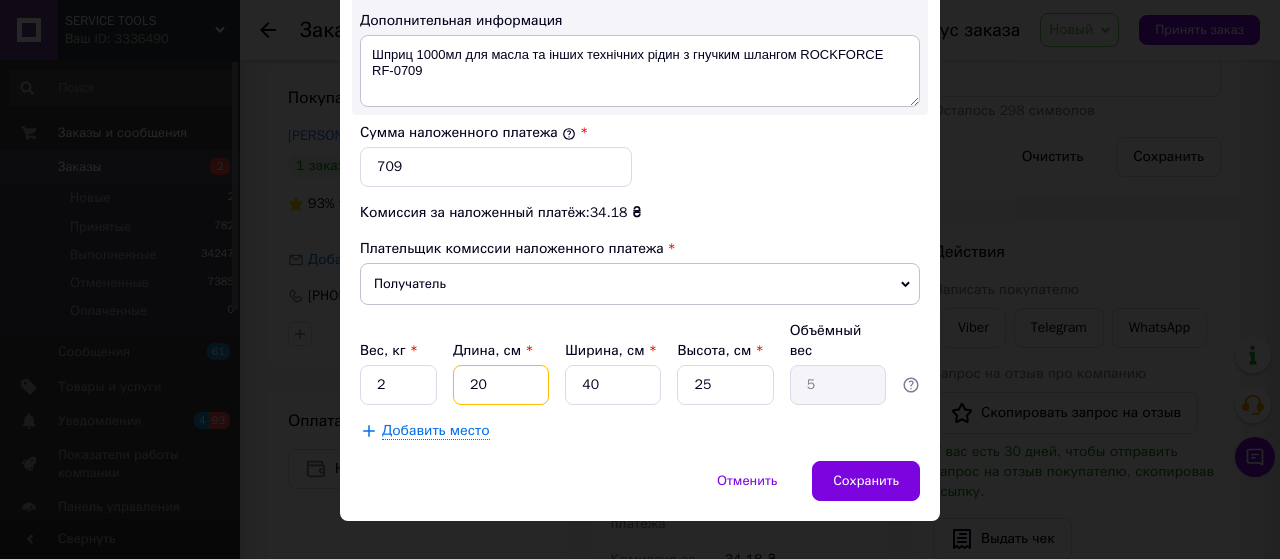 drag, startPoint x: 511, startPoint y: 351, endPoint x: 452, endPoint y: 351, distance: 59 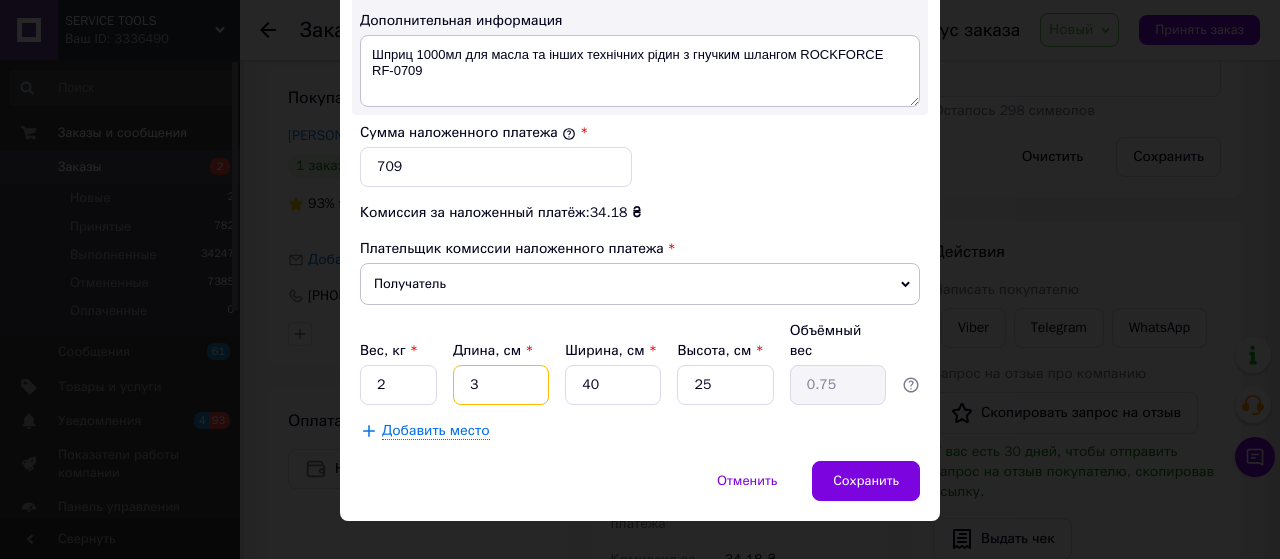 type on "3" 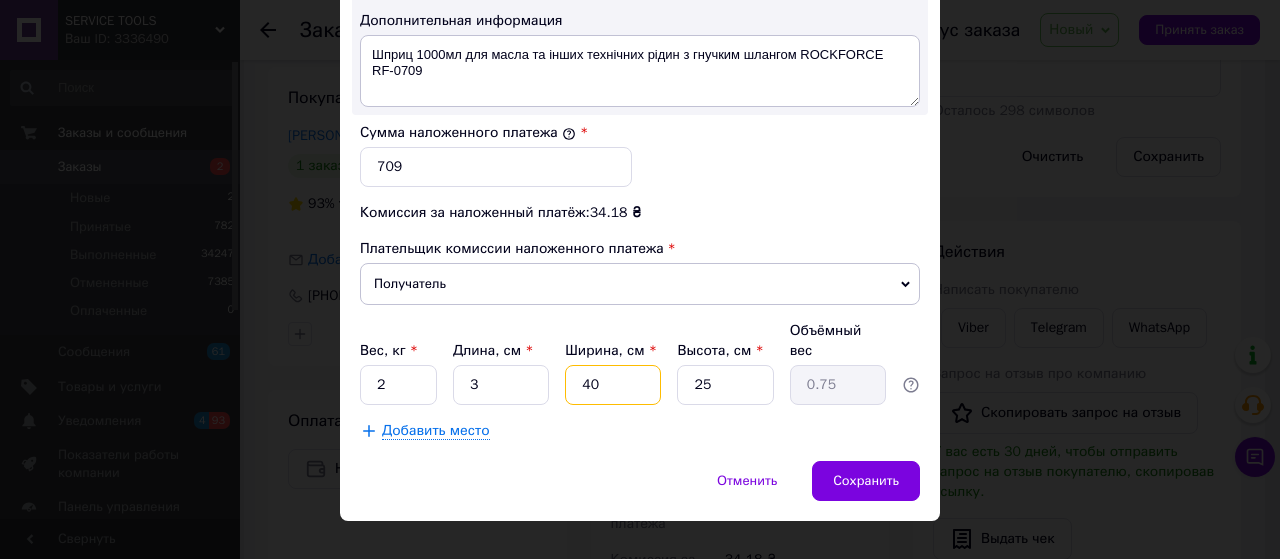 click on "Вес, кг   * 2 Длина, см   * 3 Ширина, см   * 40 Высота, см   * 25 Объёмный вес 0.75" at bounding box center [640, 363] 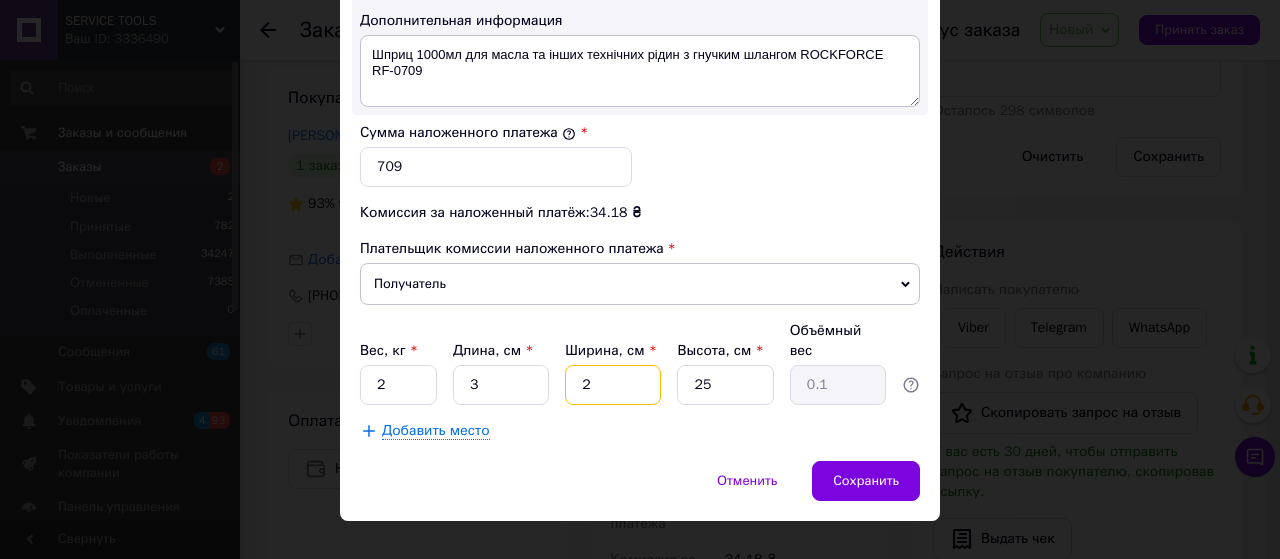 type on "22" 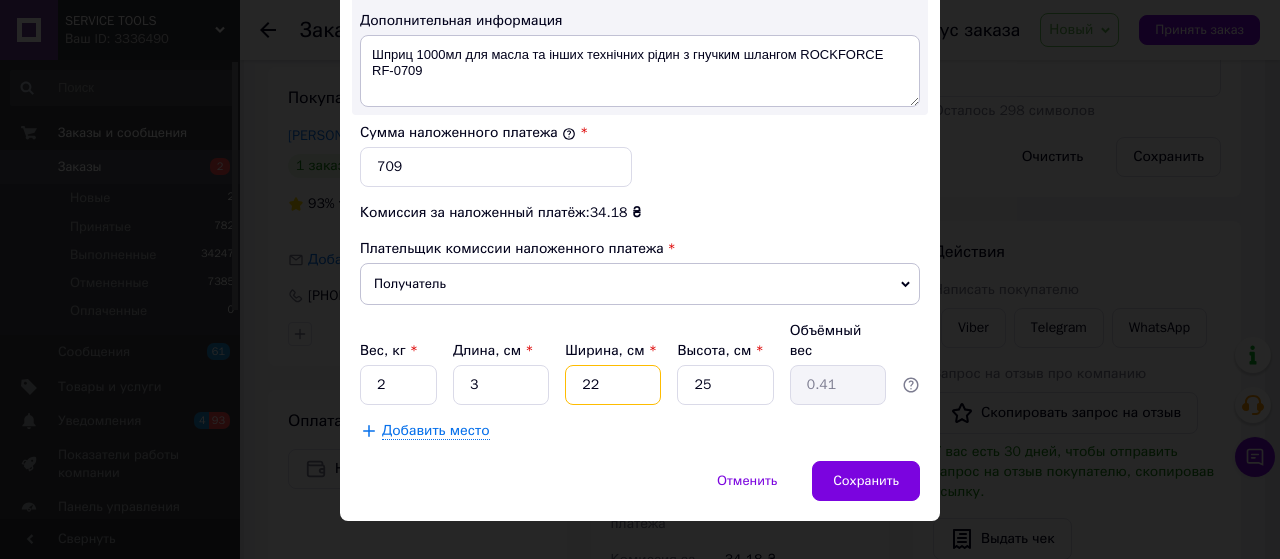 type on "22" 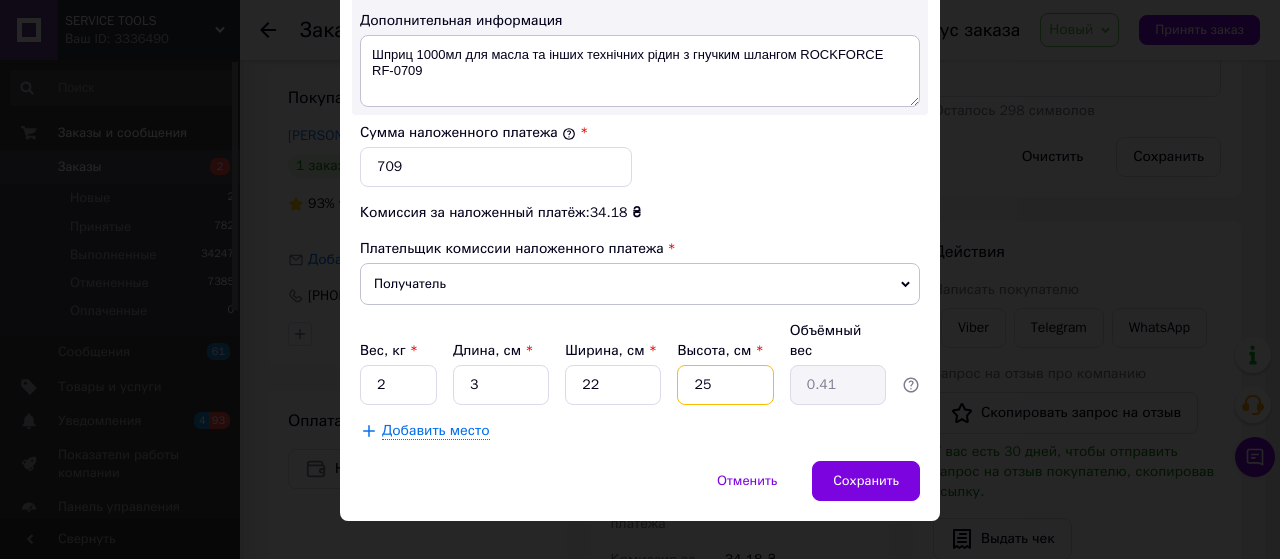 drag, startPoint x: 734, startPoint y: 355, endPoint x: 591, endPoint y: 355, distance: 143 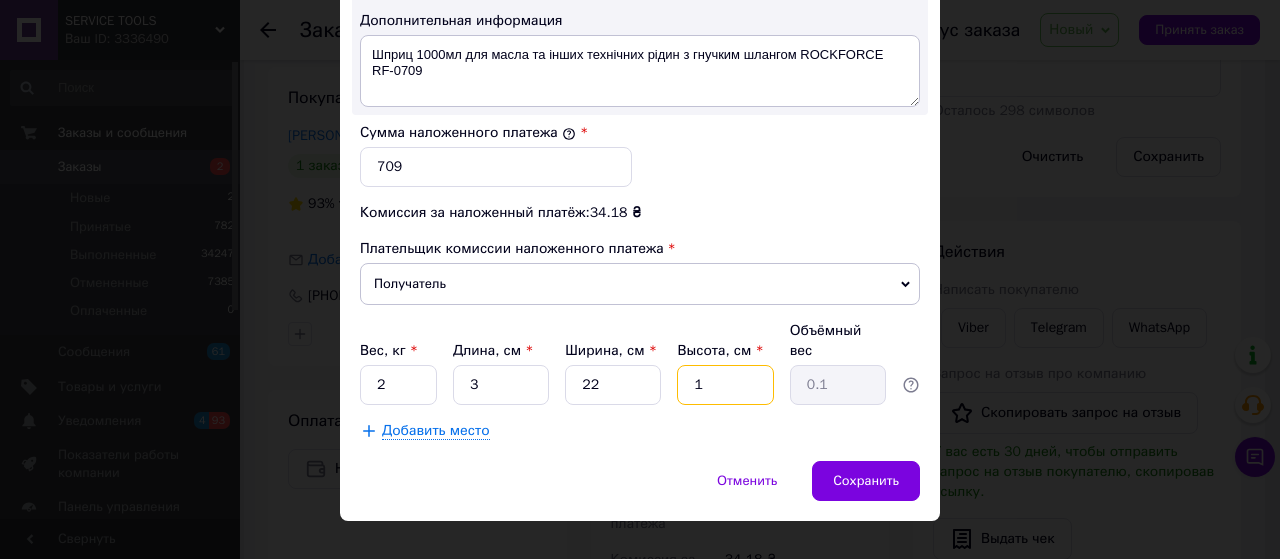 type on "11" 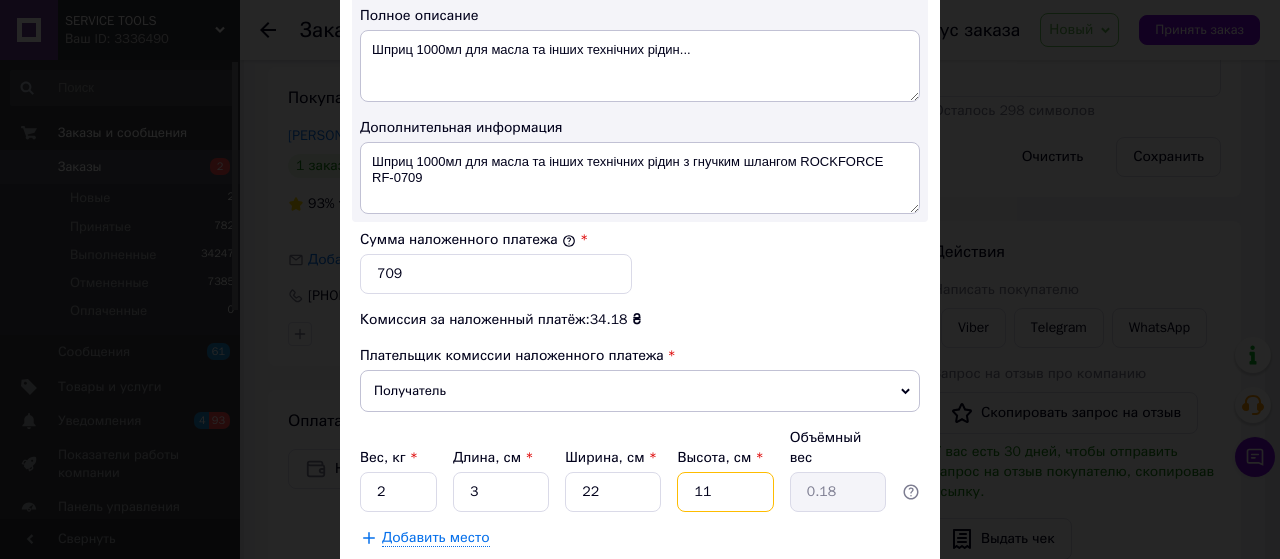 scroll, scrollTop: 912, scrollLeft: 0, axis: vertical 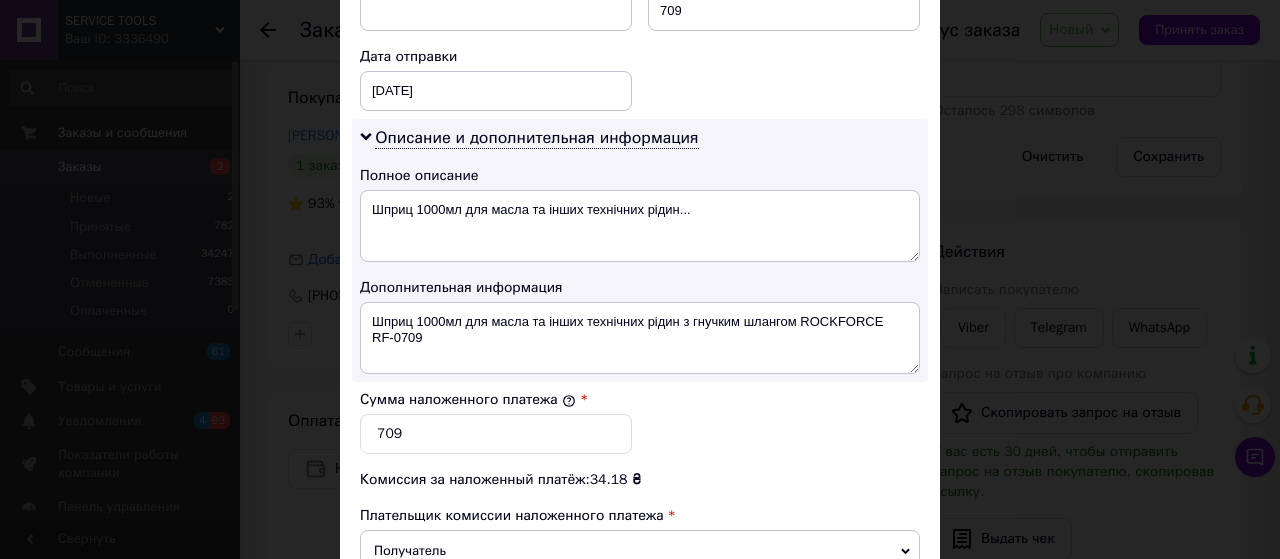 type on "11" 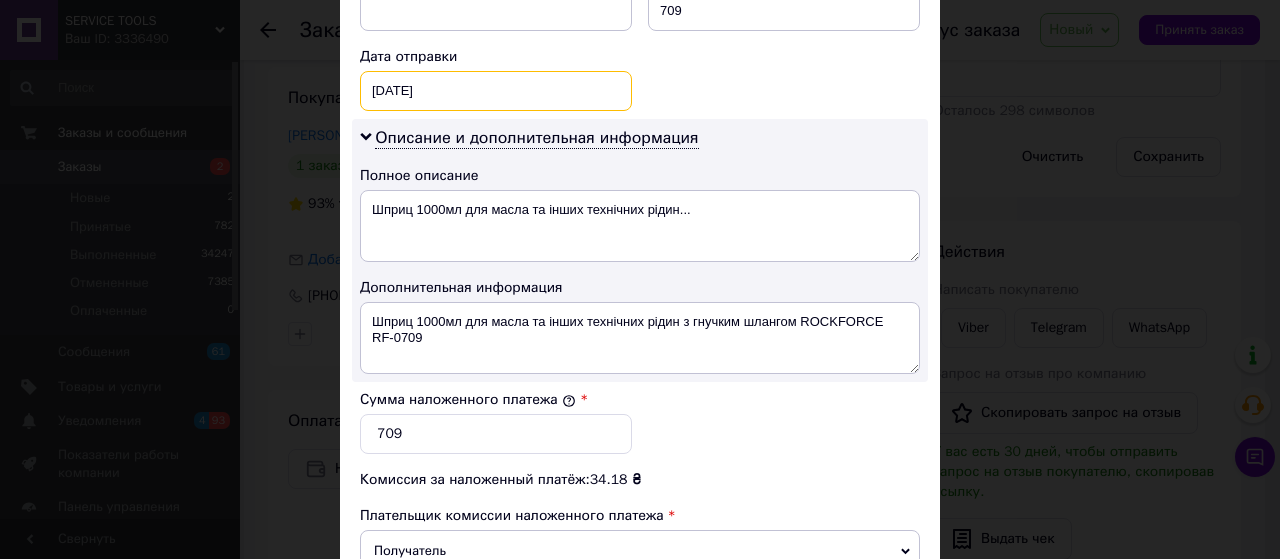 click on "10.07.2025 < 2025 > < Июль > Пн Вт Ср Чт Пт Сб Вс 30 1 2 3 4 5 6 7 8 9 10 11 12 13 14 15 16 17 18 19 20 21 22 23 24 25 26 27 28 29 30 31 1 2 3 4 5 6 7 8 9 10" at bounding box center (496, 91) 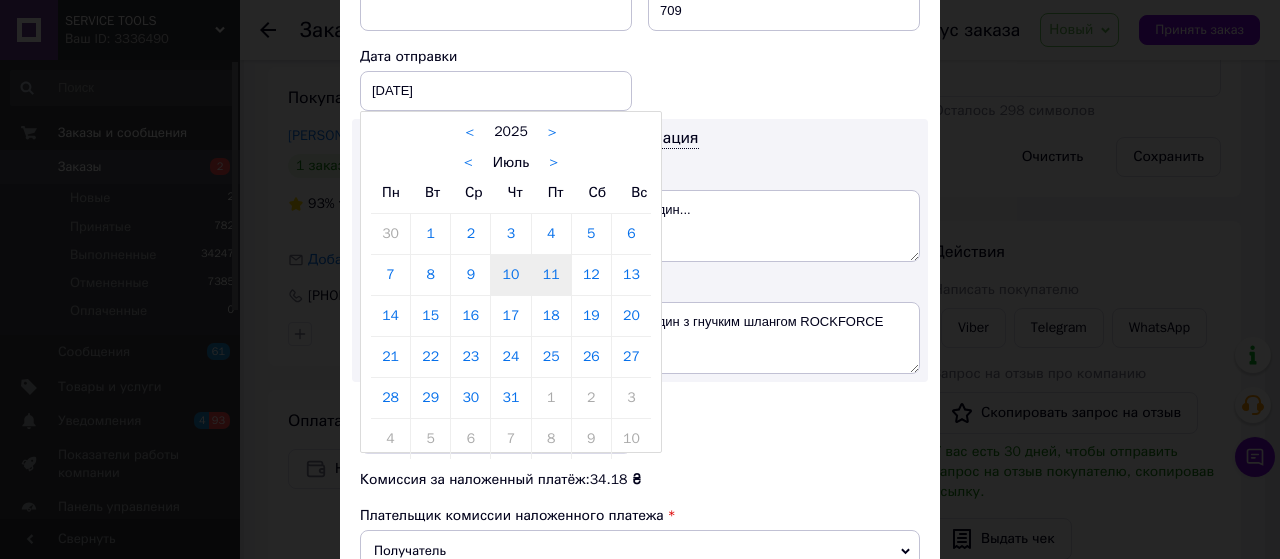 click on "11" at bounding box center [551, 275] 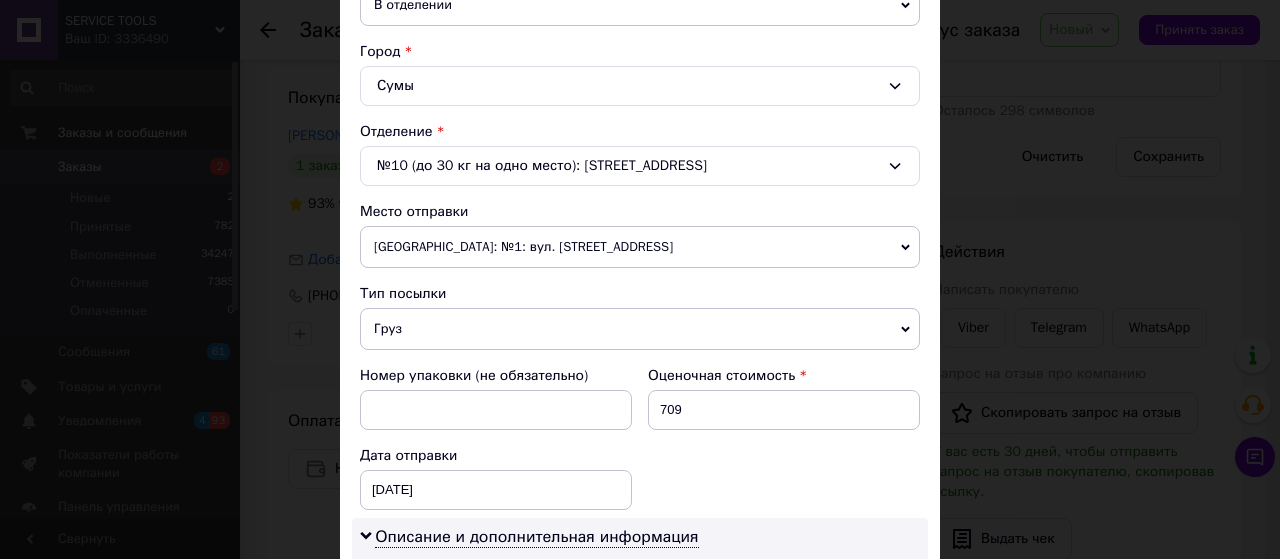 scroll, scrollTop: 512, scrollLeft: 0, axis: vertical 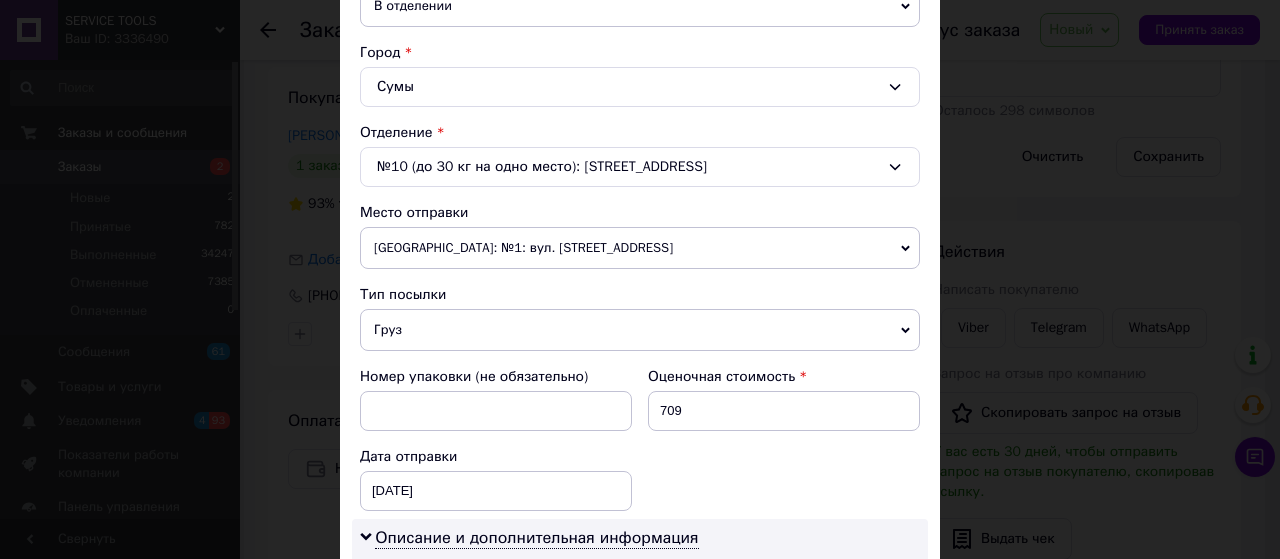 click on "Петропавлівська Борщагівка: №1: вул. Велика Кільцева, 4-а" at bounding box center (640, 248) 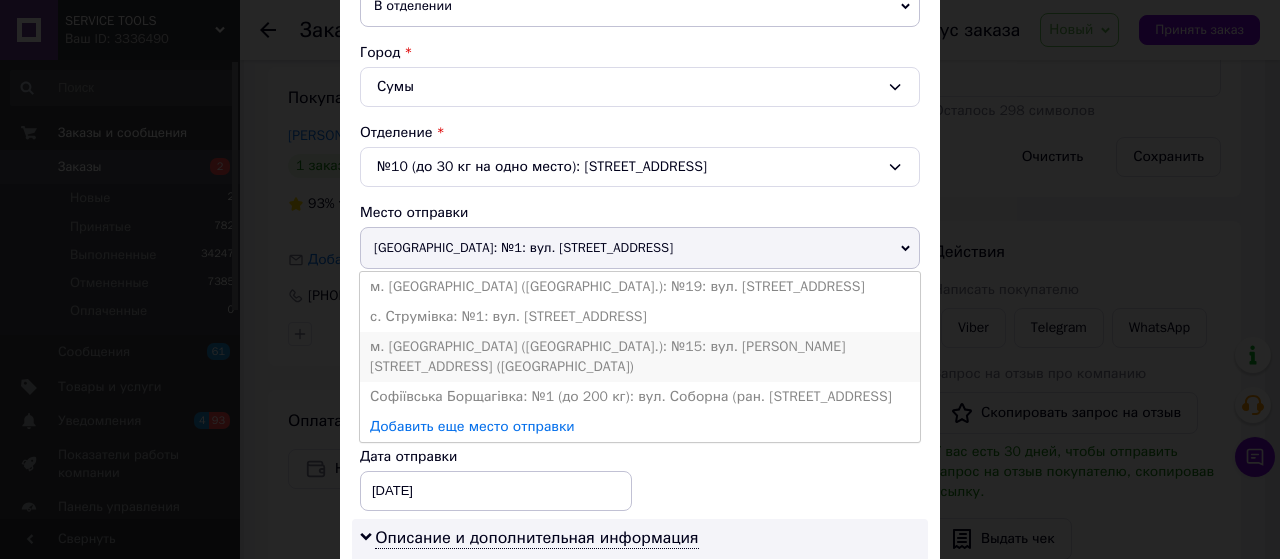 click on "м. Київ (Київська обл.): №15: вул. Берковецька, 6 (АШАН)" at bounding box center [640, 357] 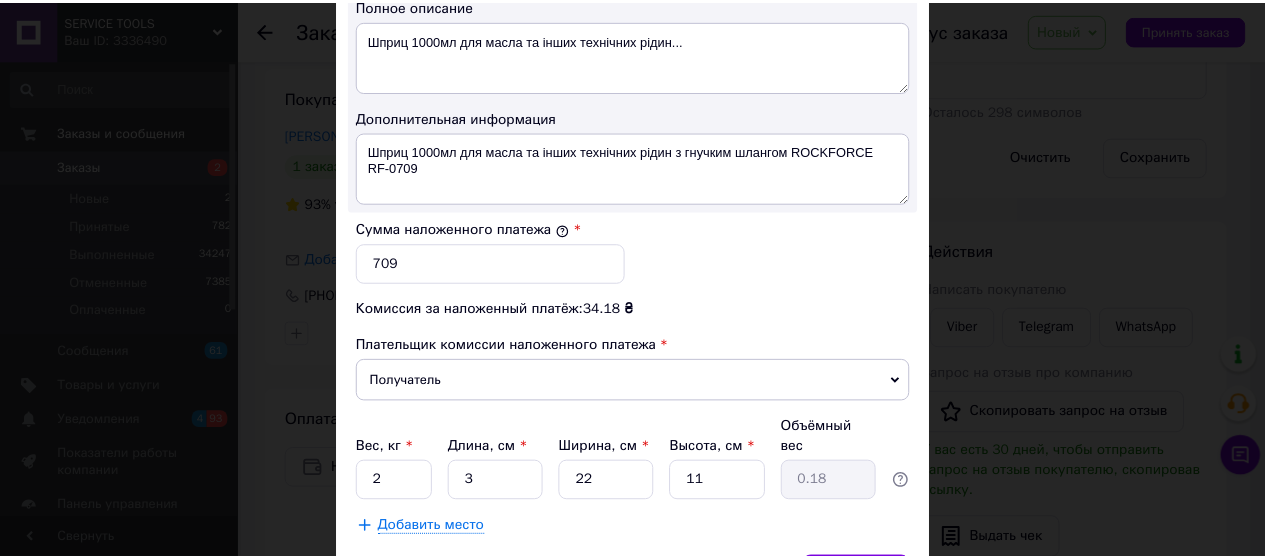 scroll, scrollTop: 1179, scrollLeft: 0, axis: vertical 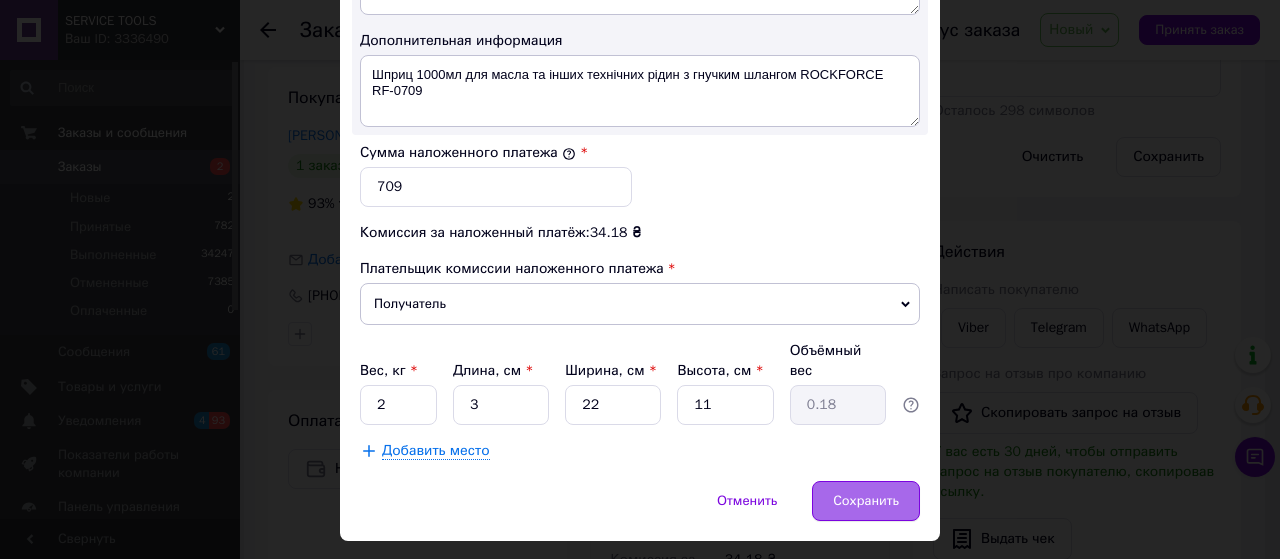 click on "Сохранить" at bounding box center (866, 501) 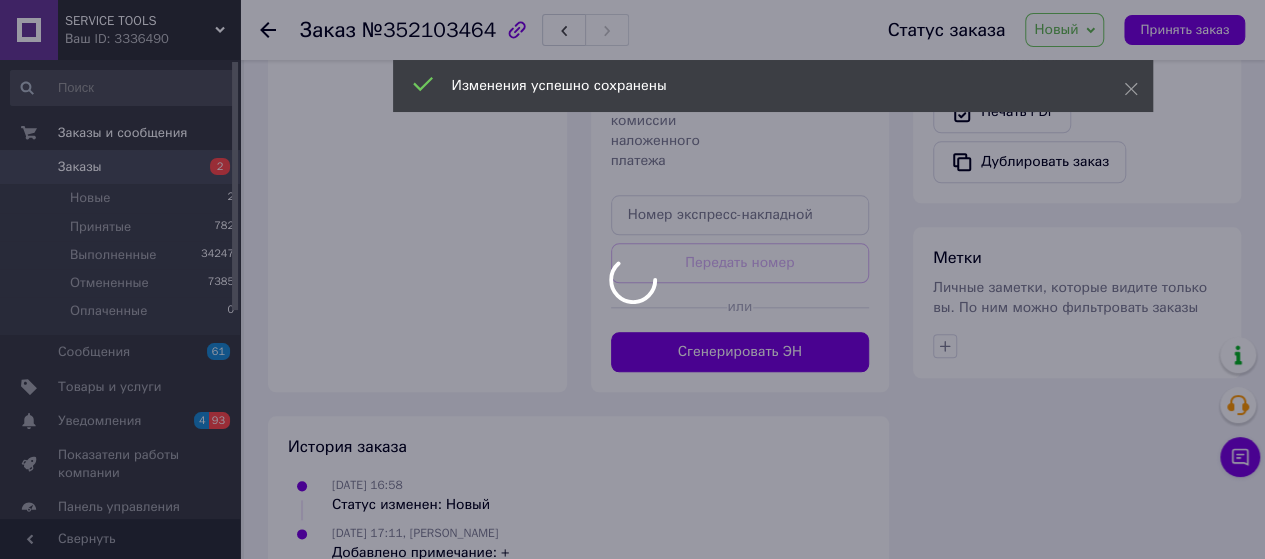 scroll, scrollTop: 982, scrollLeft: 0, axis: vertical 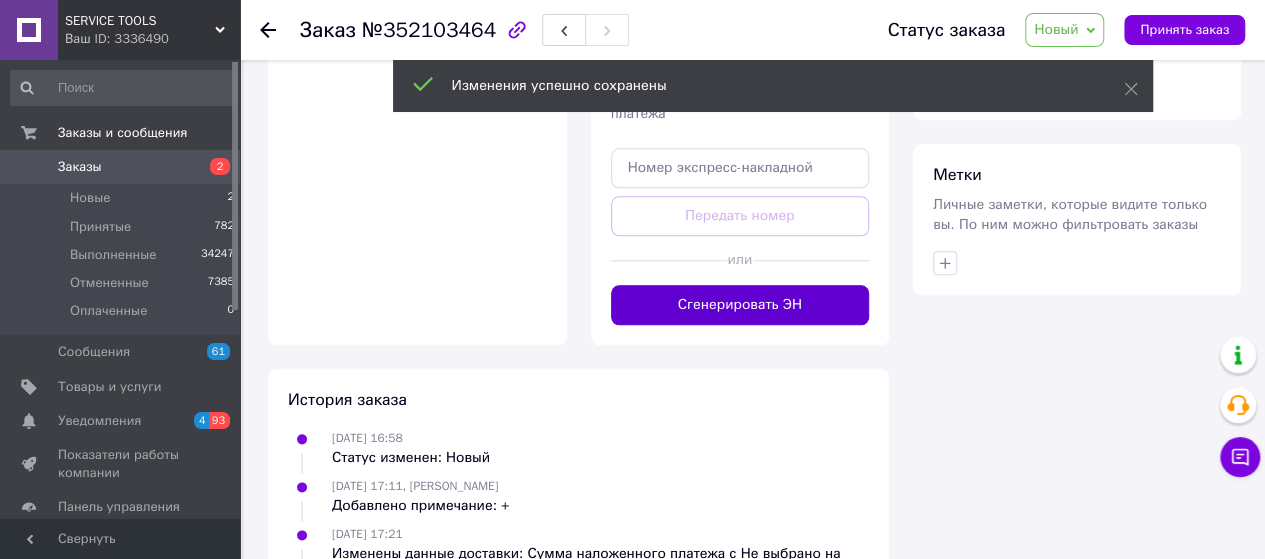 click on "Сгенерировать ЭН" at bounding box center [740, 305] 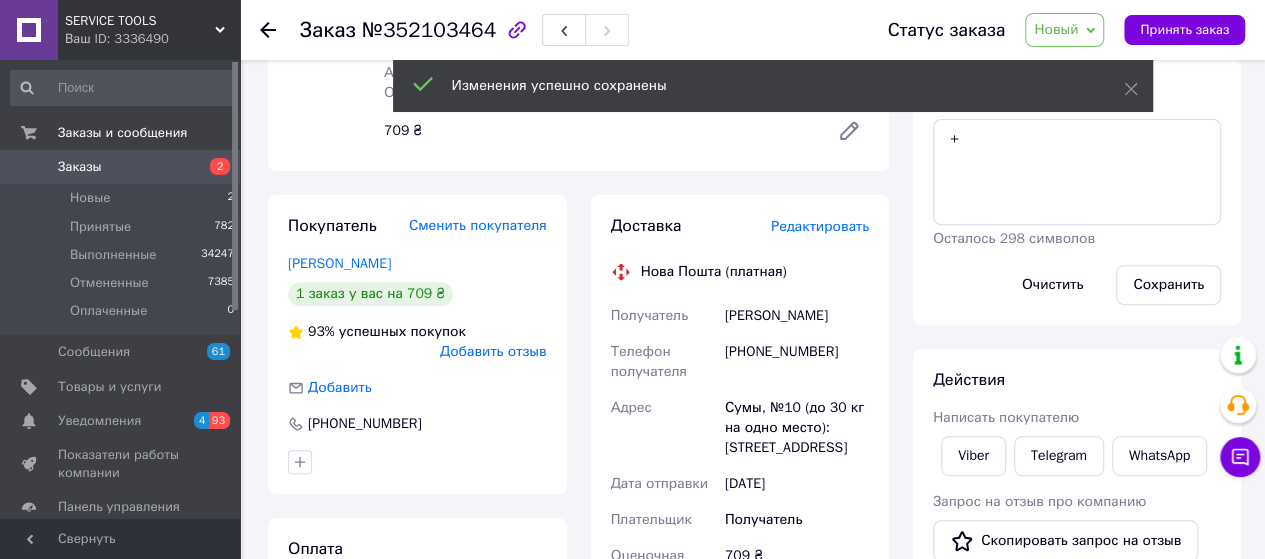 scroll, scrollTop: 248, scrollLeft: 0, axis: vertical 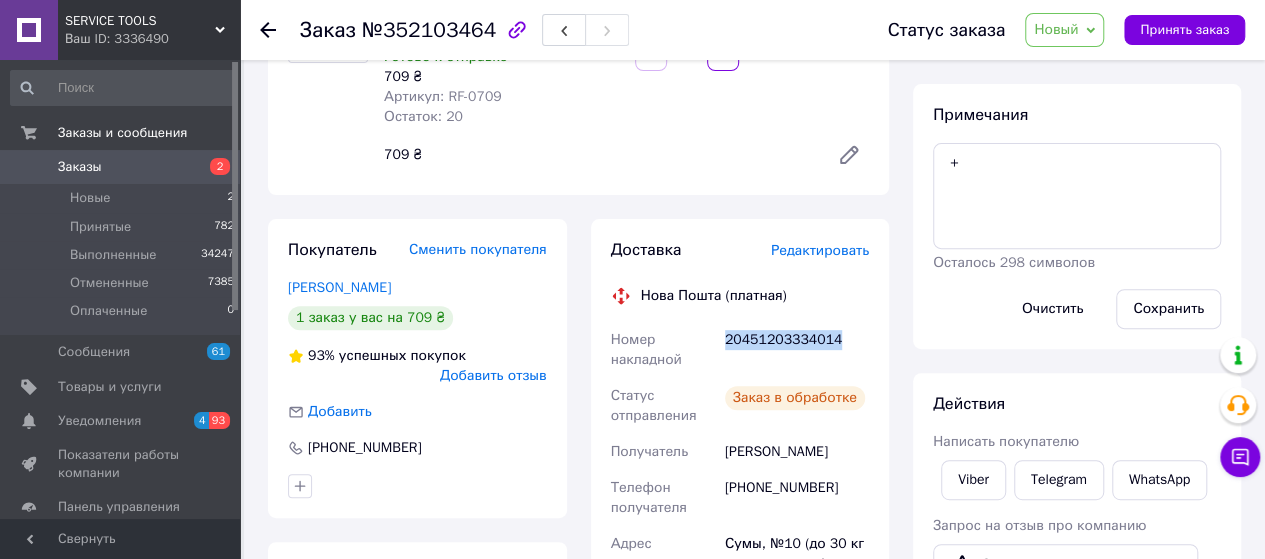 drag, startPoint x: 724, startPoint y: 336, endPoint x: 849, endPoint y: 339, distance: 125.035995 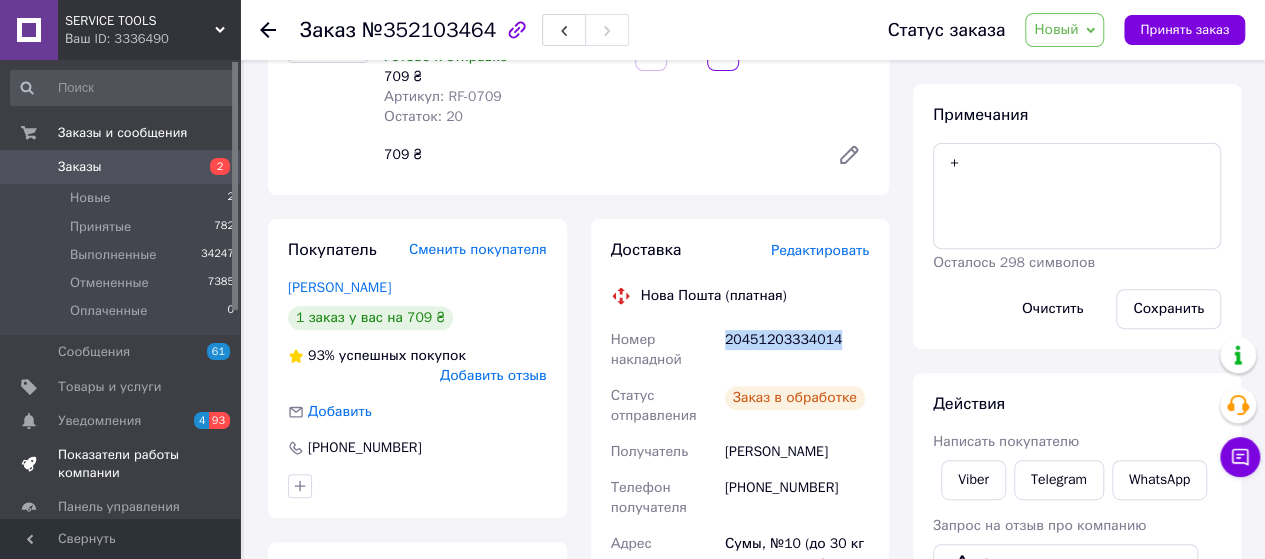 copy on "20451203334014" 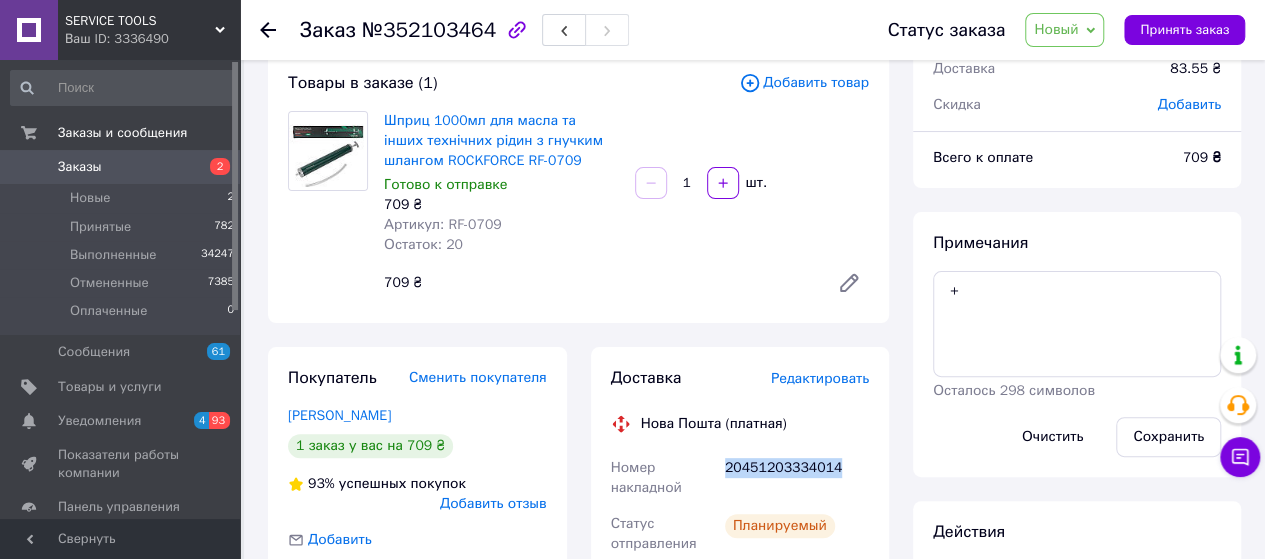 scroll, scrollTop: 0, scrollLeft: 0, axis: both 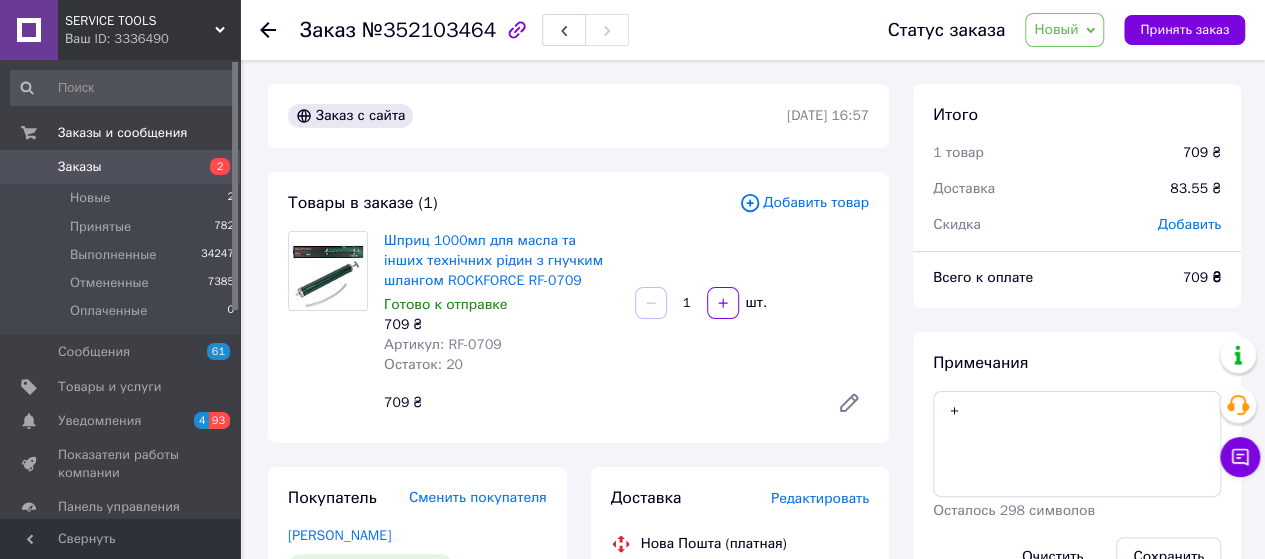 click on "Новый" at bounding box center (1064, 30) 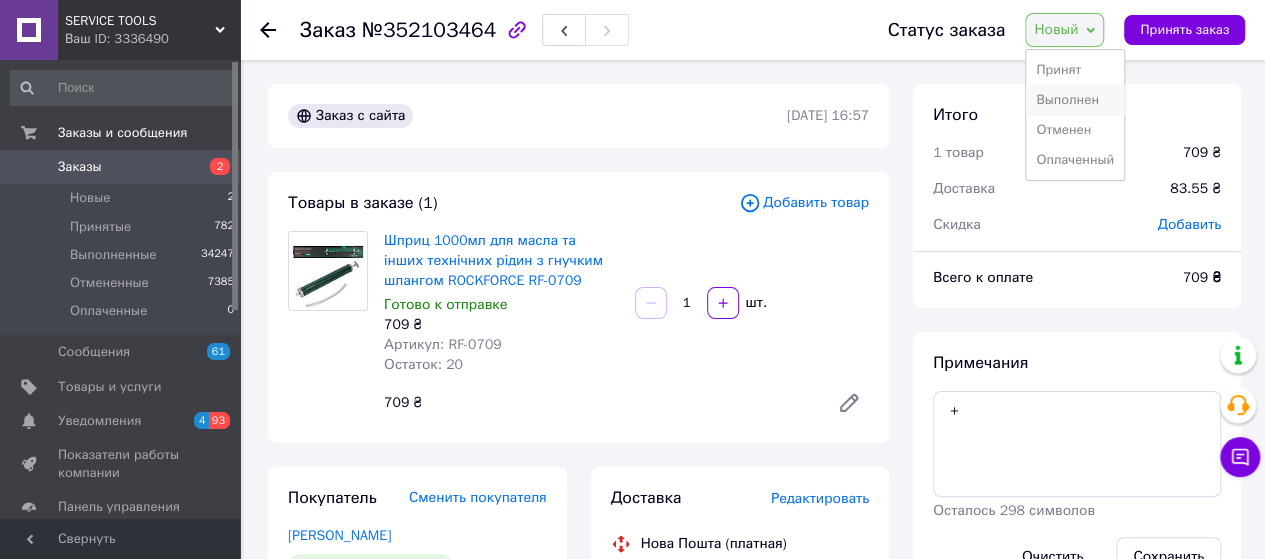 click on "Выполнен" at bounding box center [1075, 100] 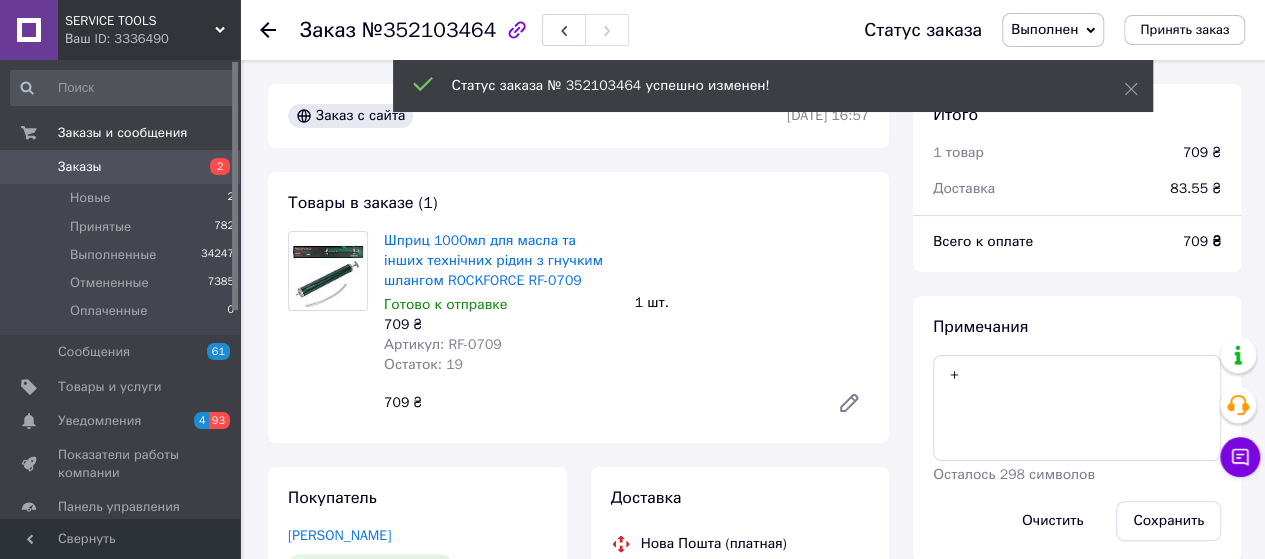 click on "Новые" at bounding box center [90, 198] 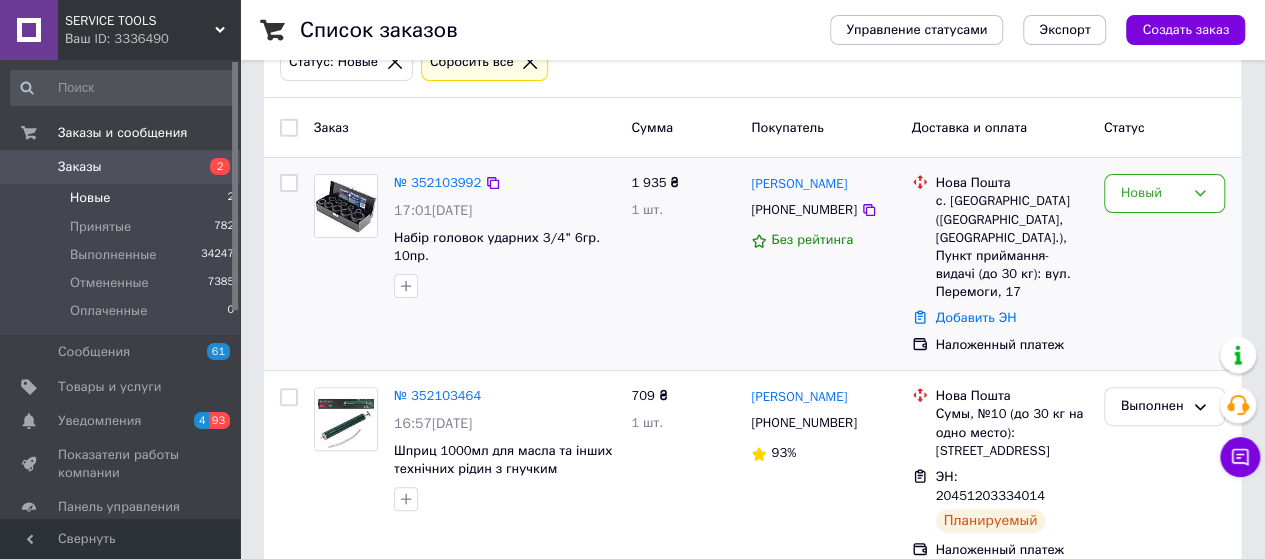 scroll, scrollTop: 130, scrollLeft: 0, axis: vertical 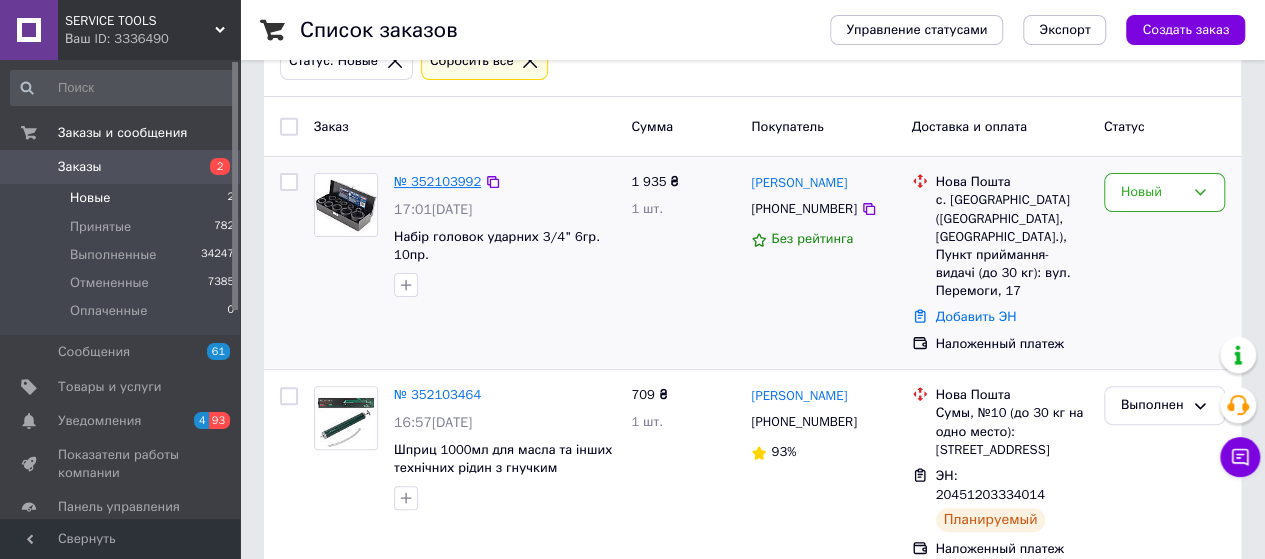 click on "№ 352103992" at bounding box center [437, 181] 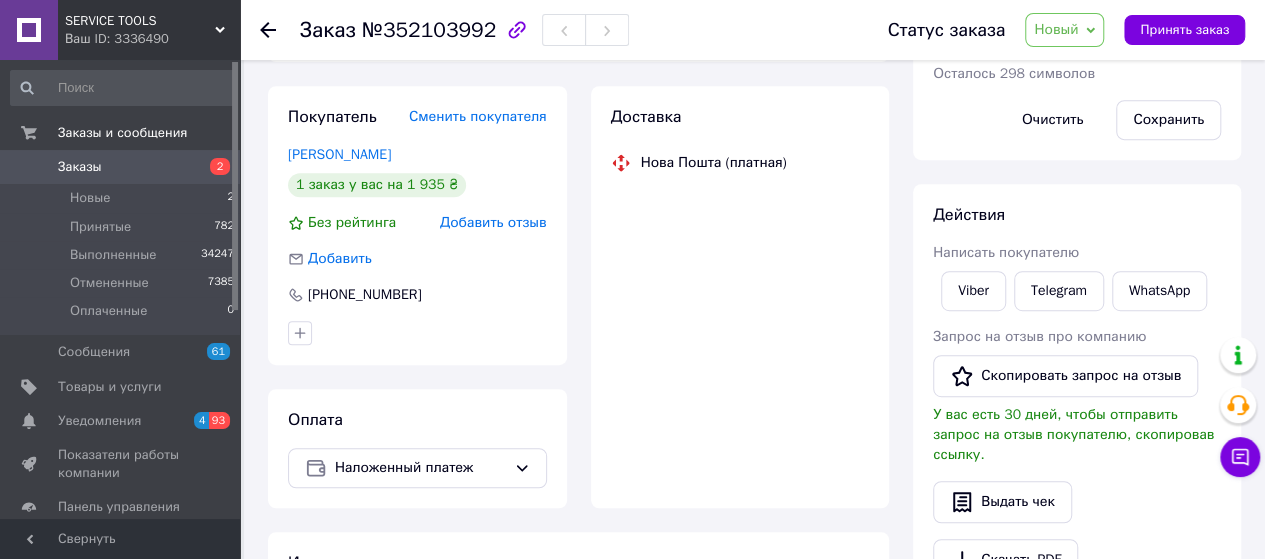 scroll, scrollTop: 402, scrollLeft: 0, axis: vertical 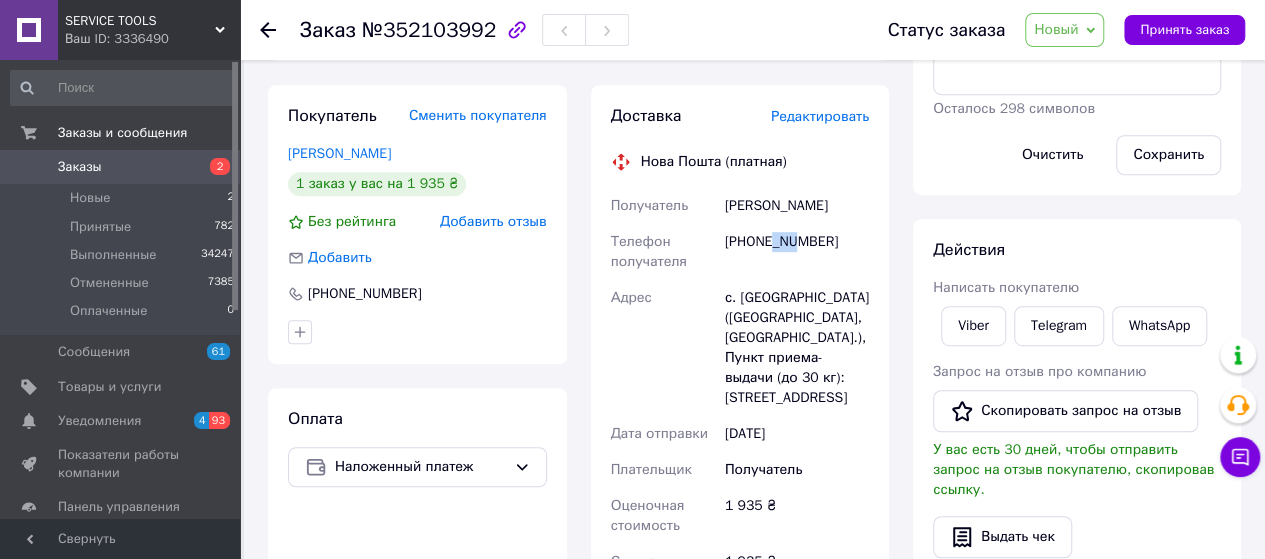 drag, startPoint x: 772, startPoint y: 262, endPoint x: 793, endPoint y: 262, distance: 21 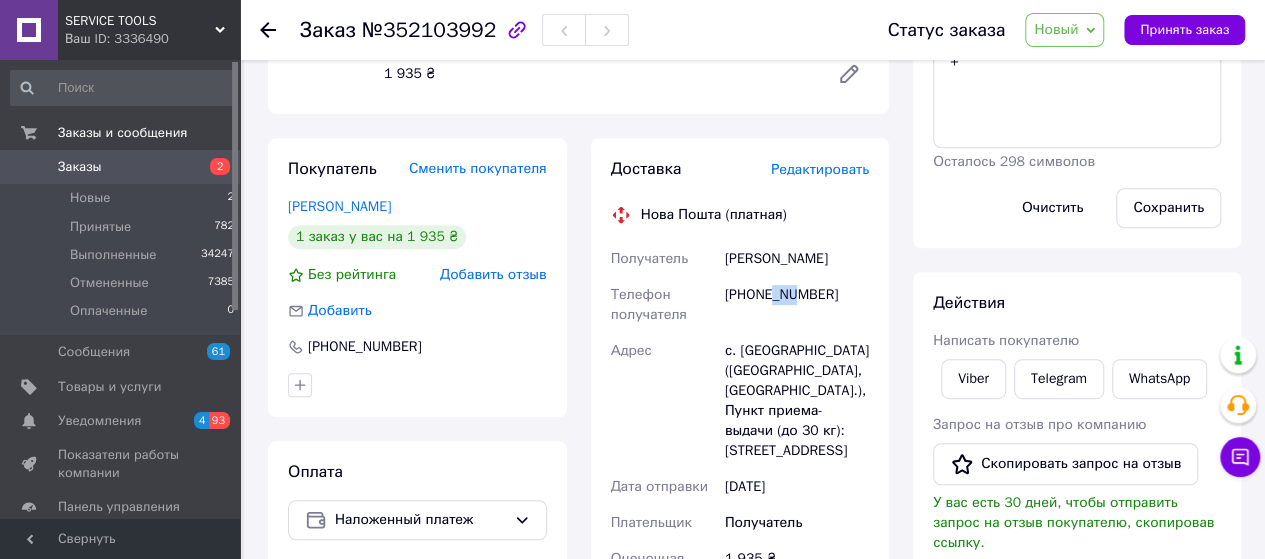 scroll, scrollTop: 135, scrollLeft: 0, axis: vertical 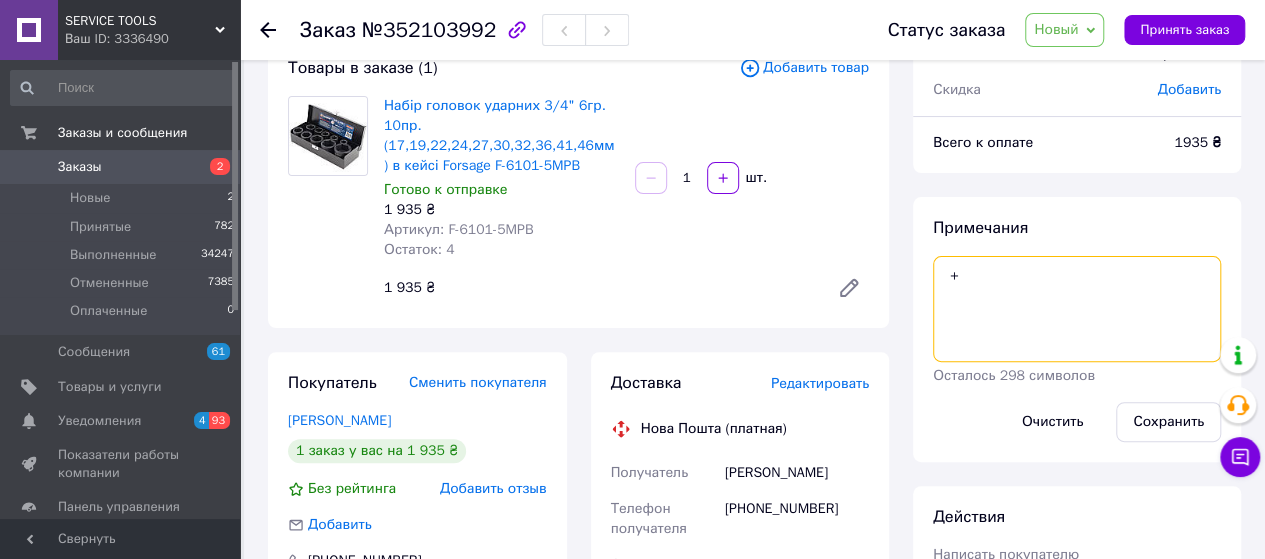 click on "+" at bounding box center [1077, 309] 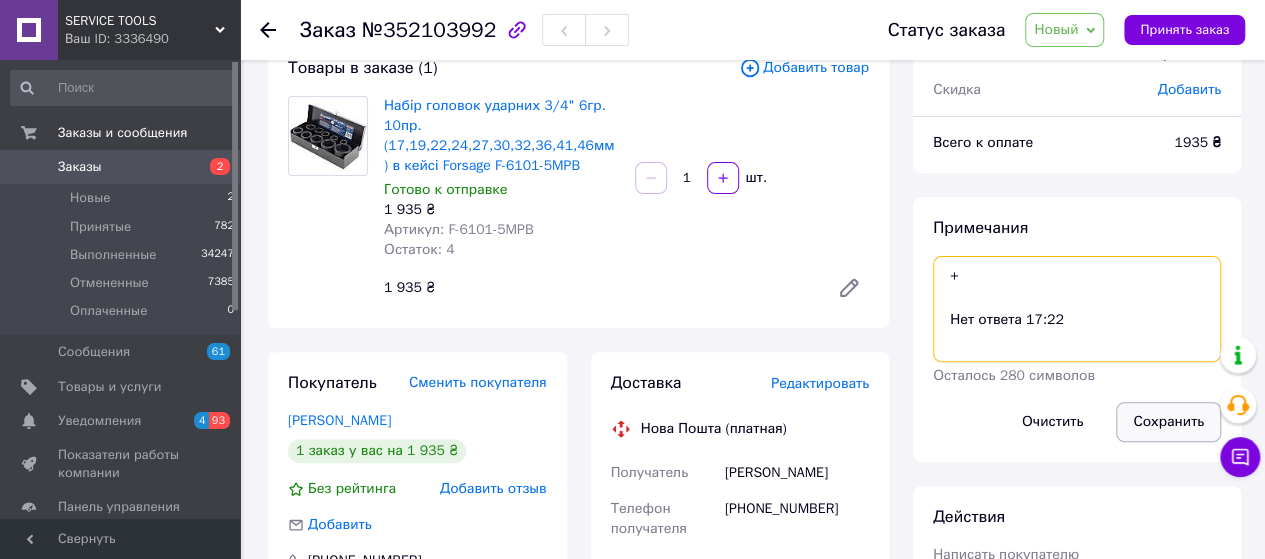 type on "+
Нет ответа 17:22" 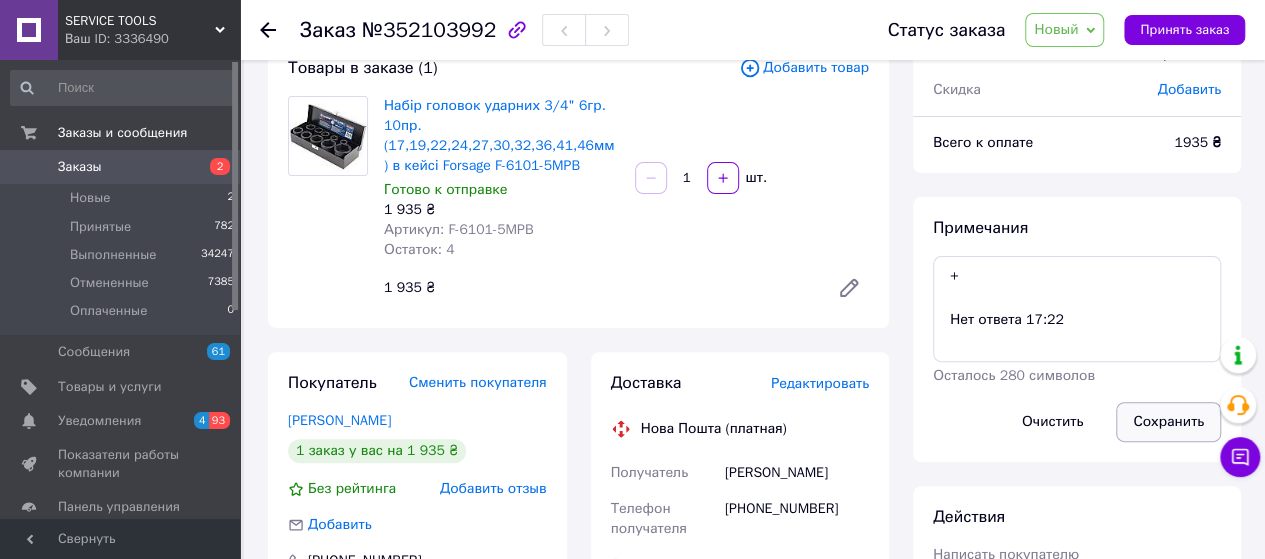 click on "Сохранить" at bounding box center [1168, 422] 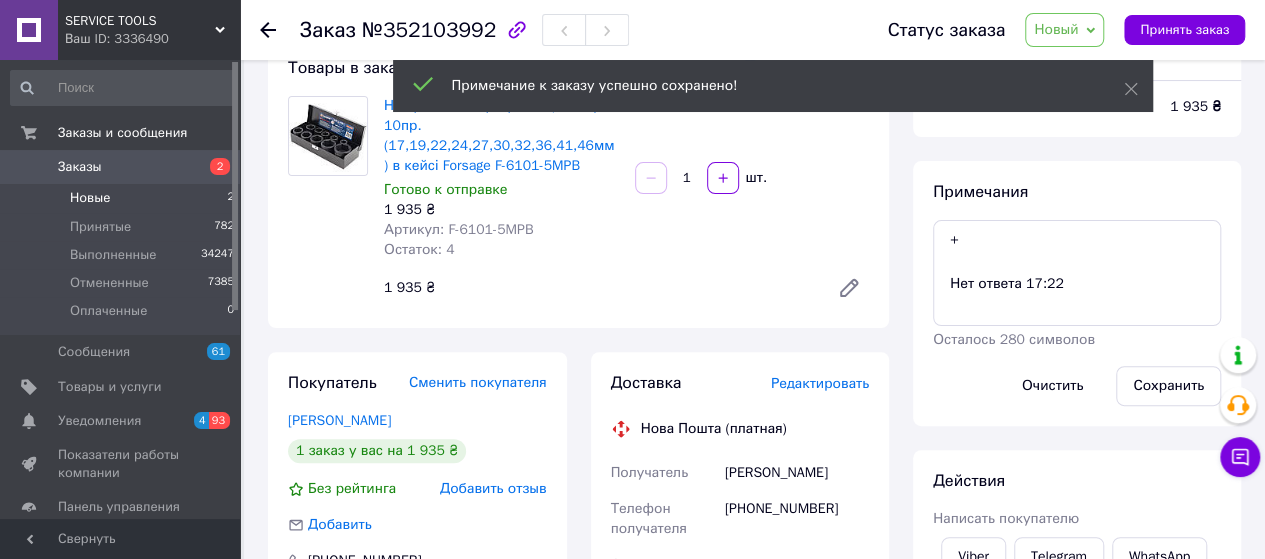 click on "Новые 2" at bounding box center [123, 198] 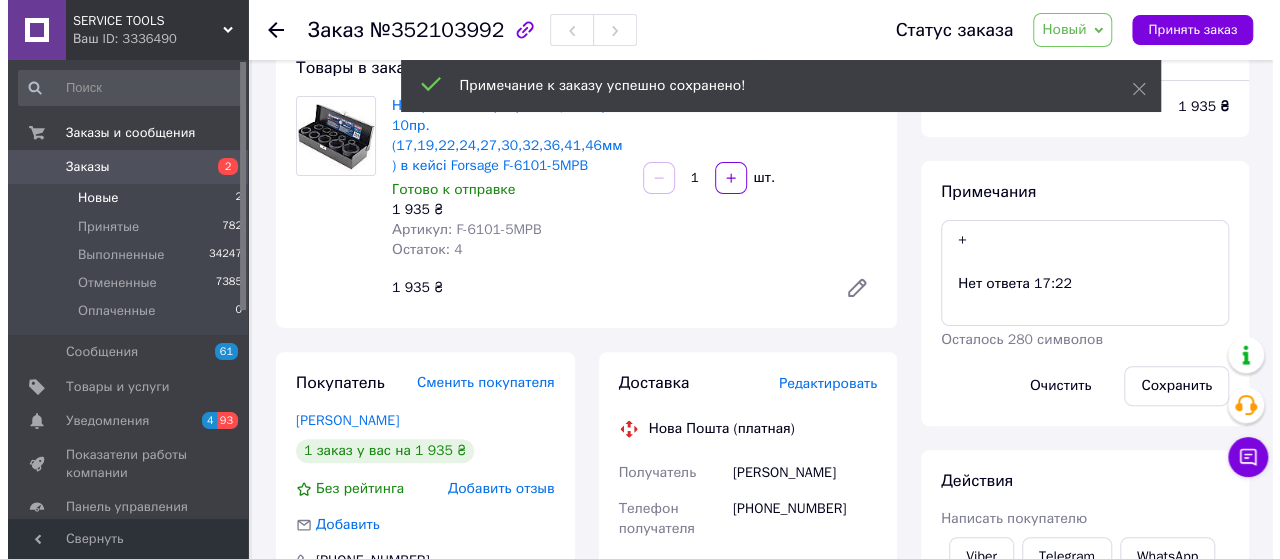 scroll, scrollTop: 0, scrollLeft: 0, axis: both 